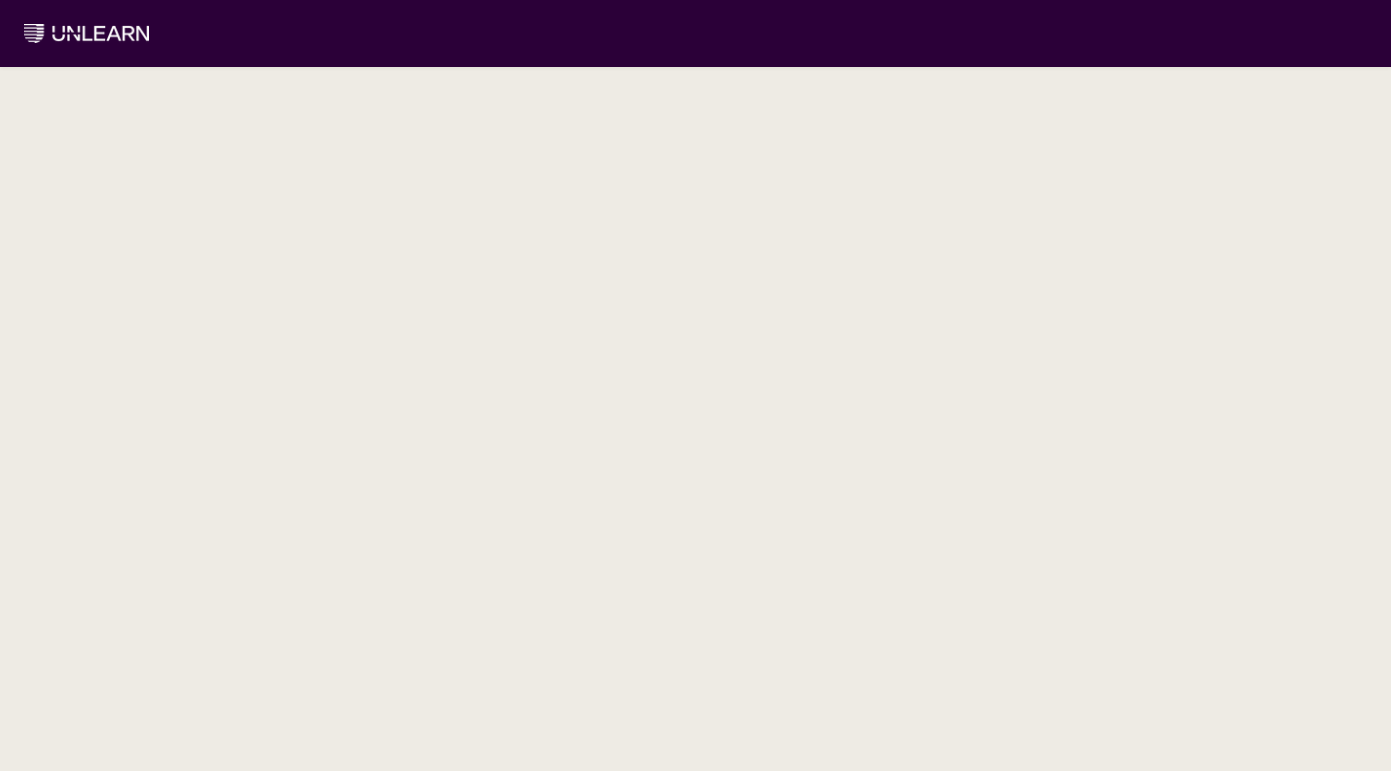 scroll, scrollTop: 0, scrollLeft: 0, axis: both 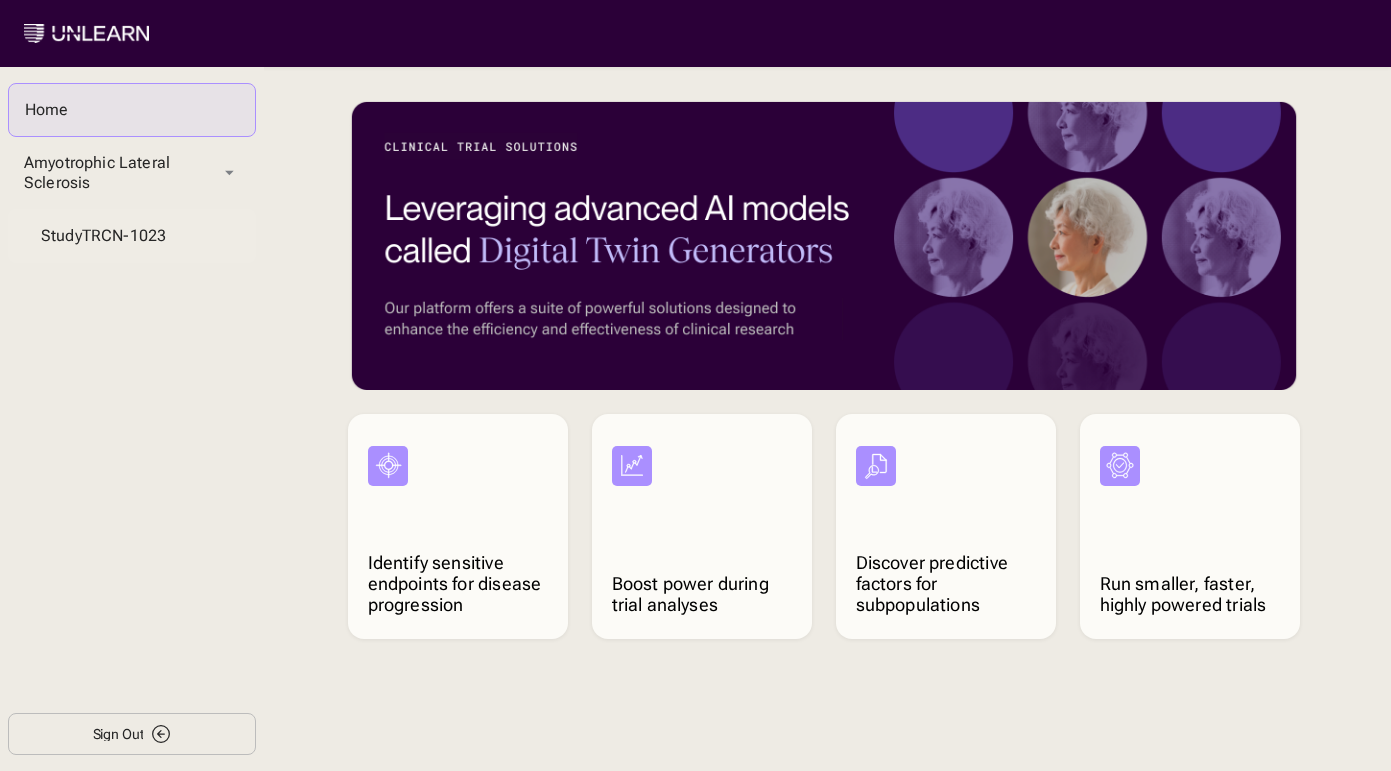 click on "Study  TRCN-1023" at bounding box center [132, 236] 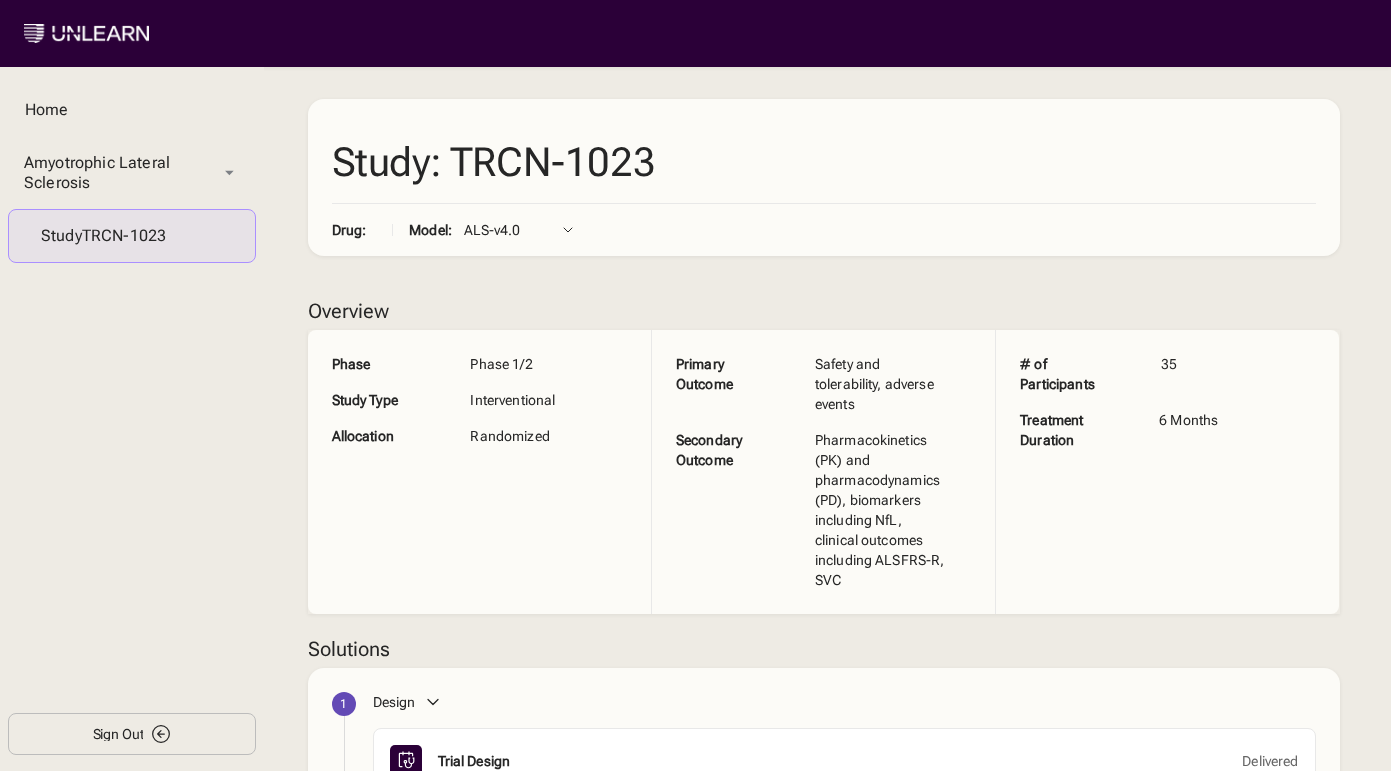 scroll, scrollTop: 248, scrollLeft: 0, axis: vertical 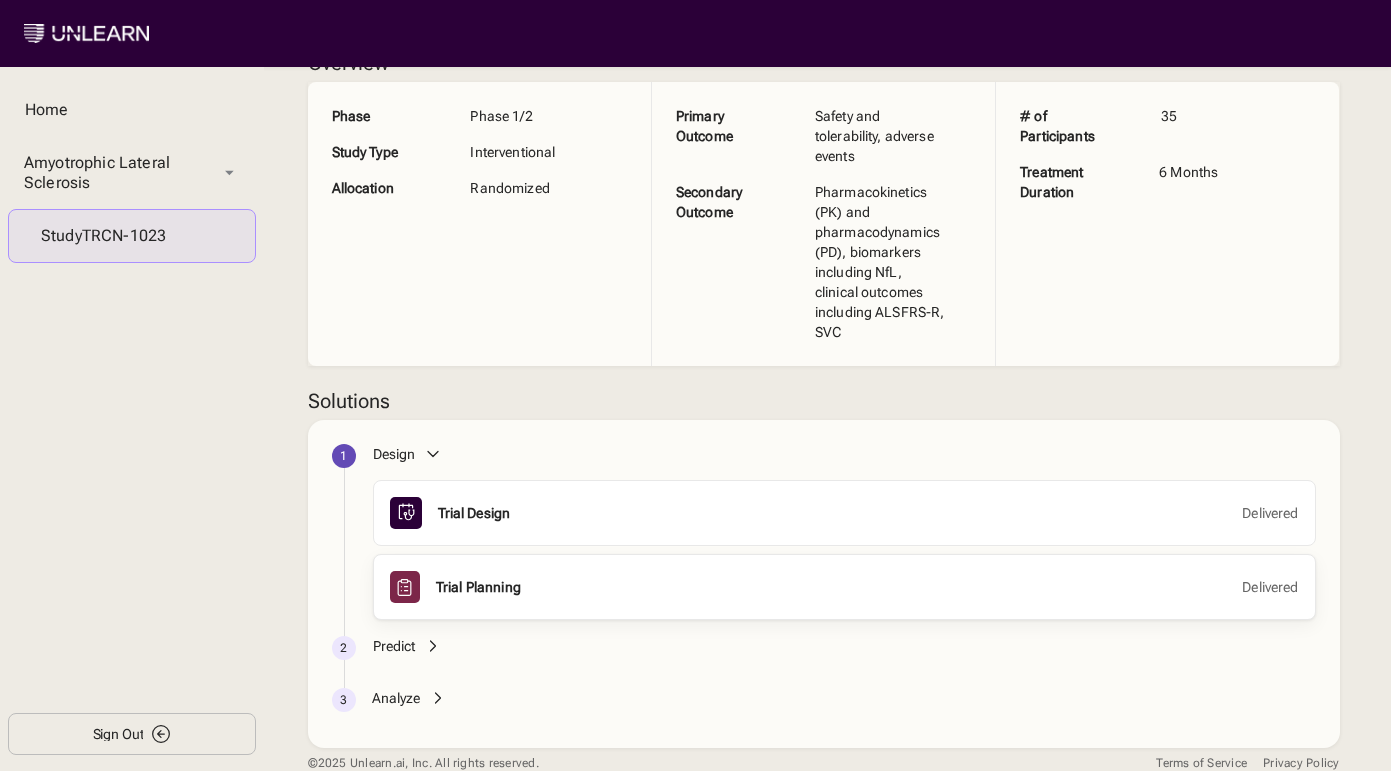 click on "Trial Planning" at bounding box center (478, 587) 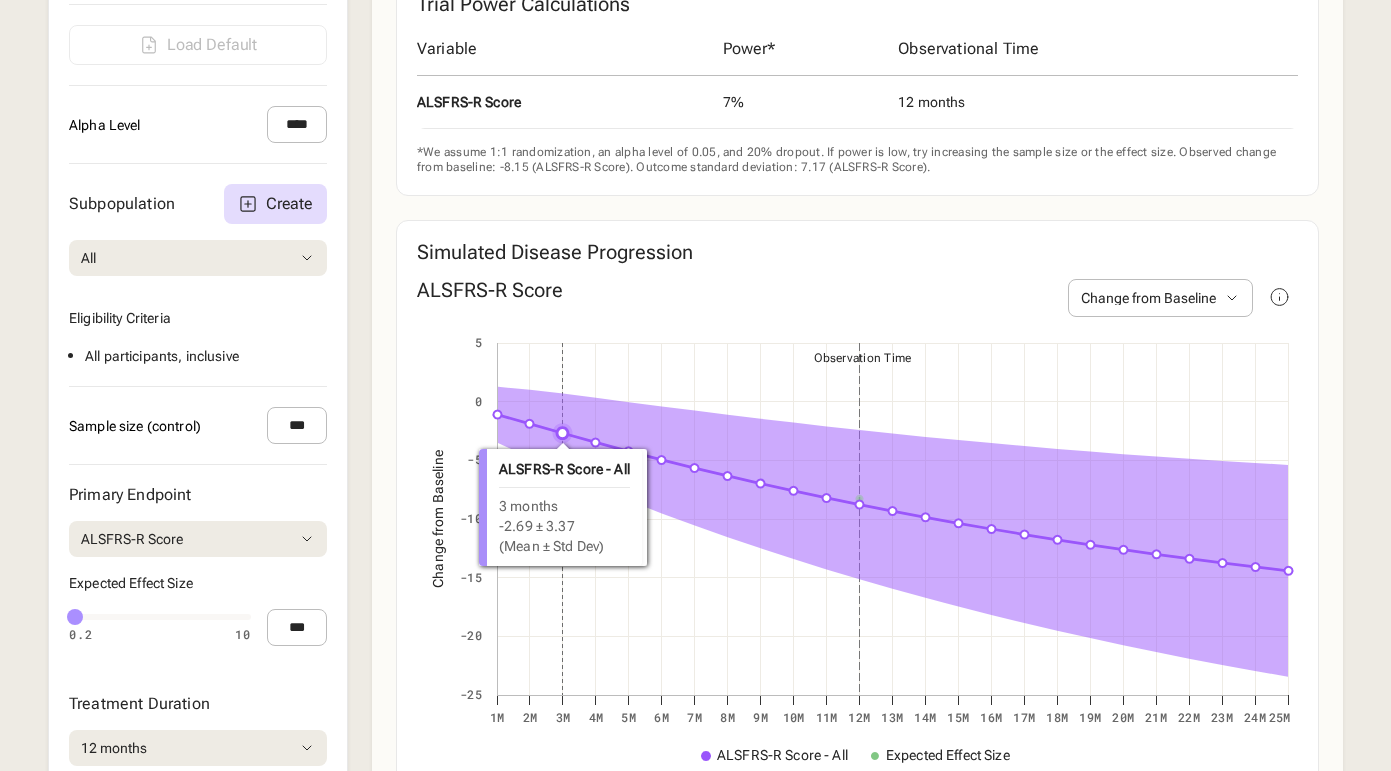 scroll, scrollTop: 845, scrollLeft: 0, axis: vertical 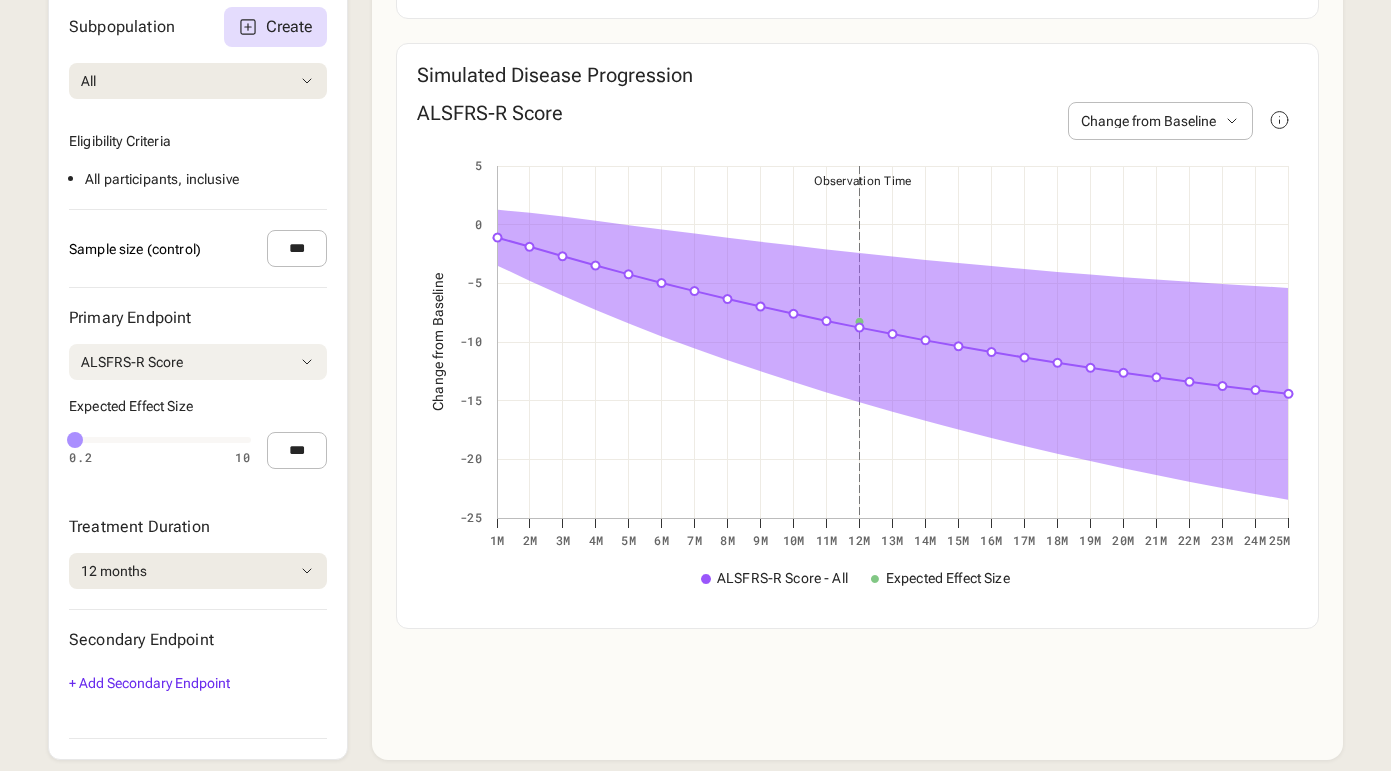 click on "ALSFRS-R Score" at bounding box center [198, 362] 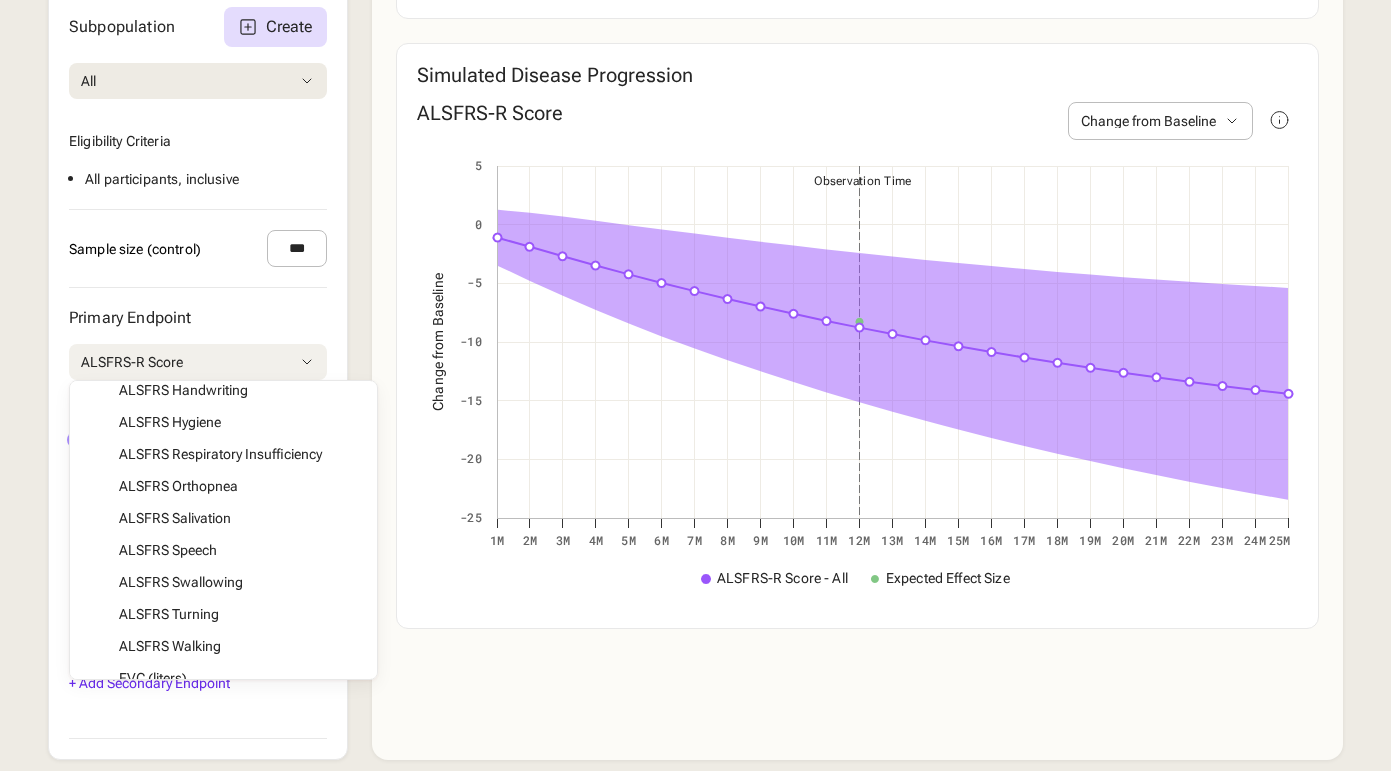 scroll, scrollTop: 368, scrollLeft: 0, axis: vertical 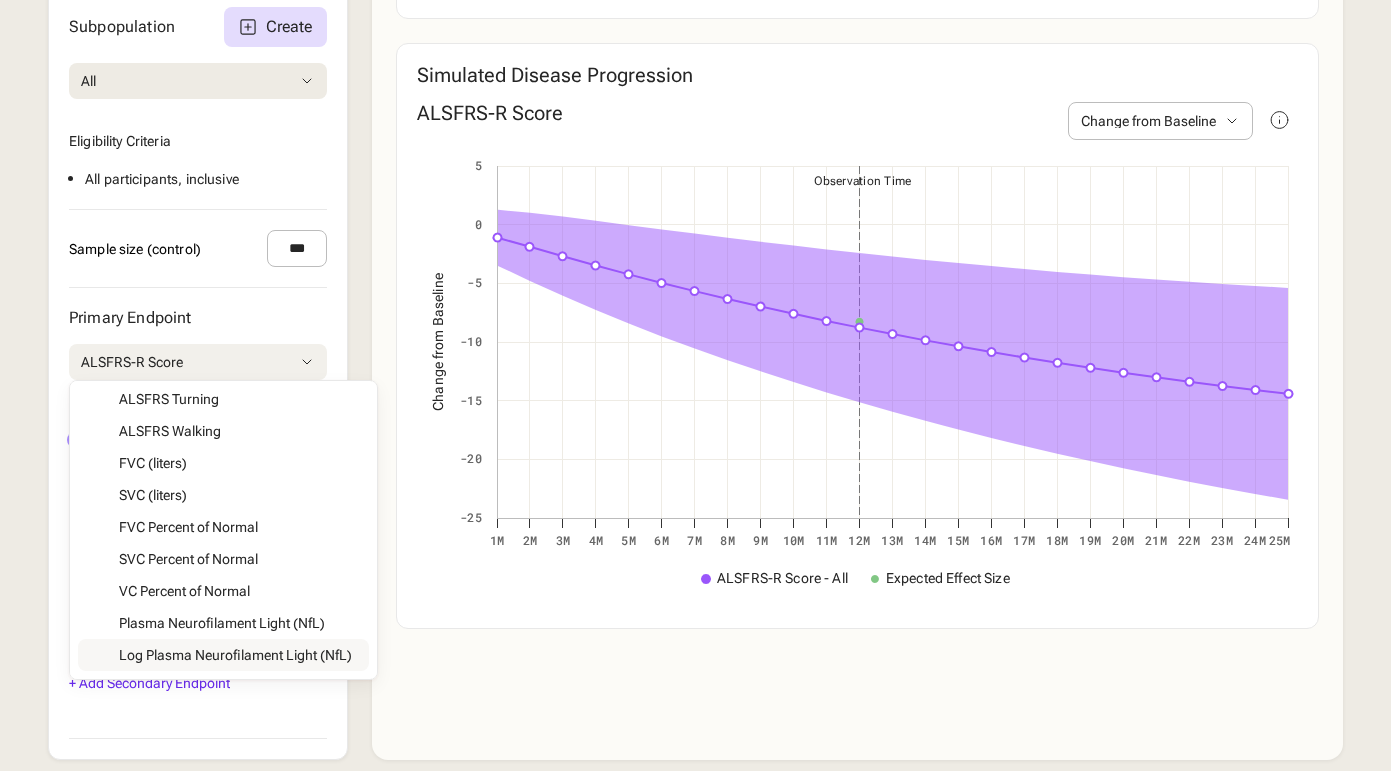 click on "Disease Area Amyotrophic Lateral Sclerosis Load Default Alpha Level **** Subpopulation Create All All Minimum Vital Capacity Recent Onset of Symptoms Current gm-test-1 low nfl_limb moderate nfl_bulbar Eligibility Criteria All participants , inclusive Sample size (control) *** Primary Endpoint ALSFRS-R Score ALSFRS-R Score ALSFRS Climbing ALSFRS Cutting ALSFRS Dyspnea ALSFRS Handwriting ALSFRS Hygiene ALSFRS Respiratory Insufficiency ALSFRS Orthopnea ALSFRS Salivation ALSFRS Speech ALSFRS Swallowing ALSFRS Turning ALSFRS Walking FVC (liters) SVC (liters) FVC Percent of Normal SVC Percent of Normal VC Percent of Normal Plasma Neurofilament Light (NfL) Log Plasma Neurofilament Light (NfL) Expected Effect Size 0.2 10 0.5 0.2 10 *** Treatment Duration 12 months 1 months 2 months 3 months 4 months 5 months 6 months 7 months 8 months 9 months 10 months 11 months 12 months 13 months 14 months 15 months 16 months 17 months 18 months 19 months 20 months 21 months 22 months 23 months 24 months 25 months ALSFRS-R Score" at bounding box center (198, 221) 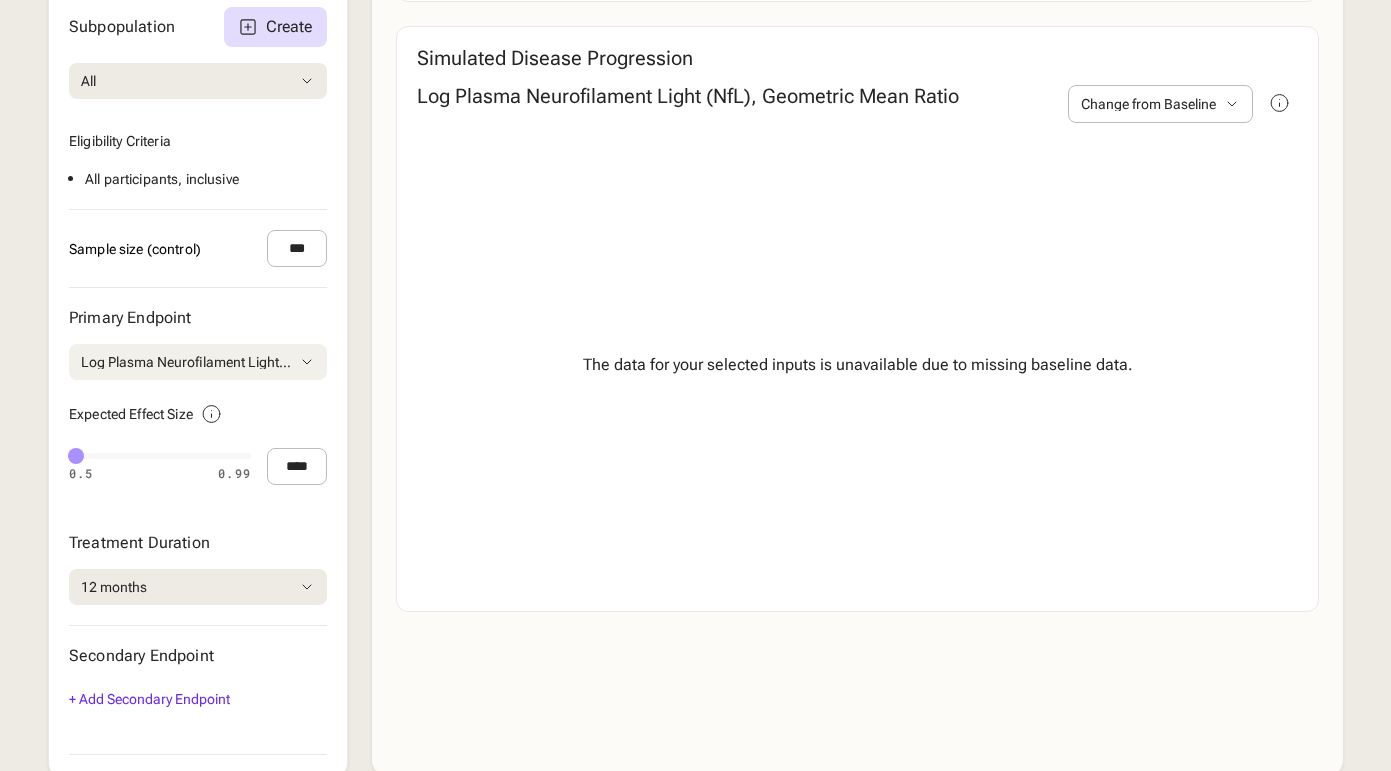 scroll, scrollTop: 752, scrollLeft: 0, axis: vertical 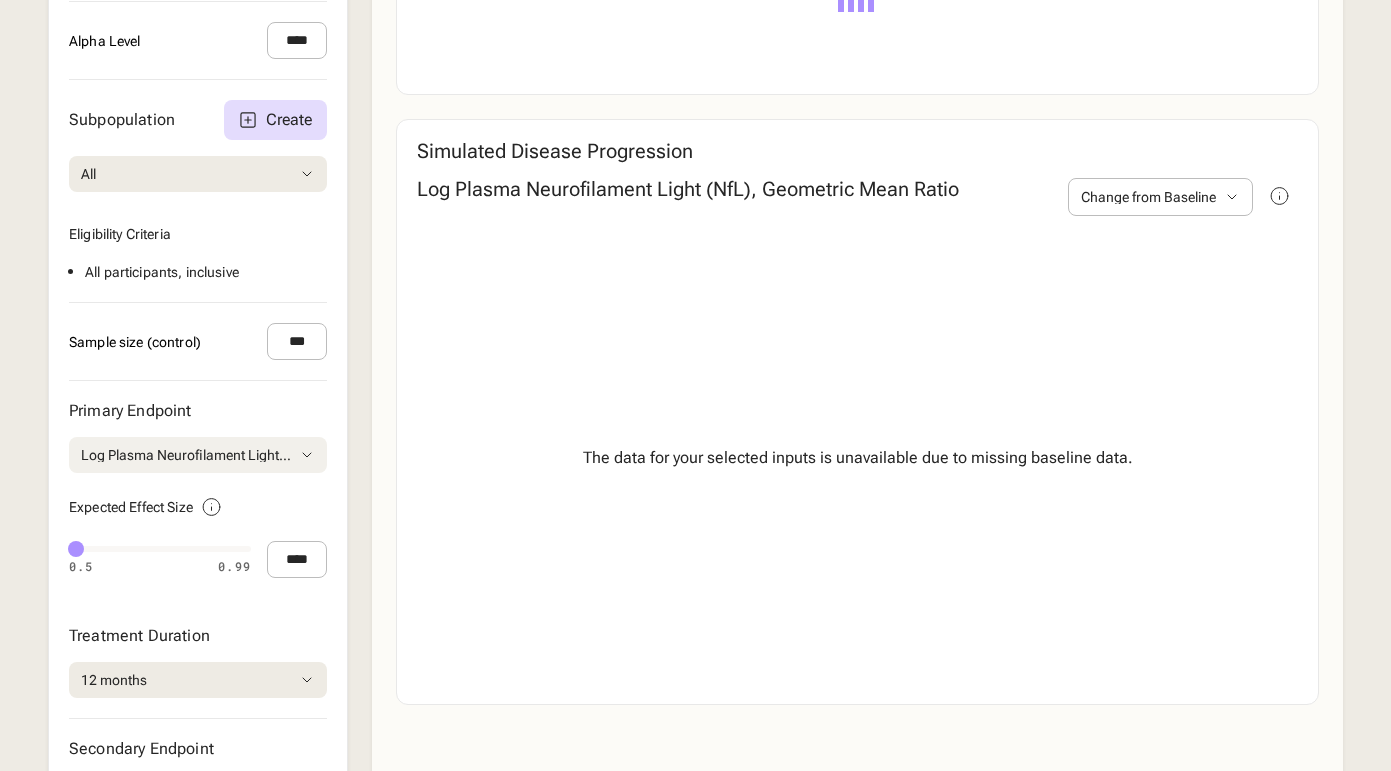 click on "Log Plasma Neurofilament Light (NfL)" at bounding box center (186, 455) 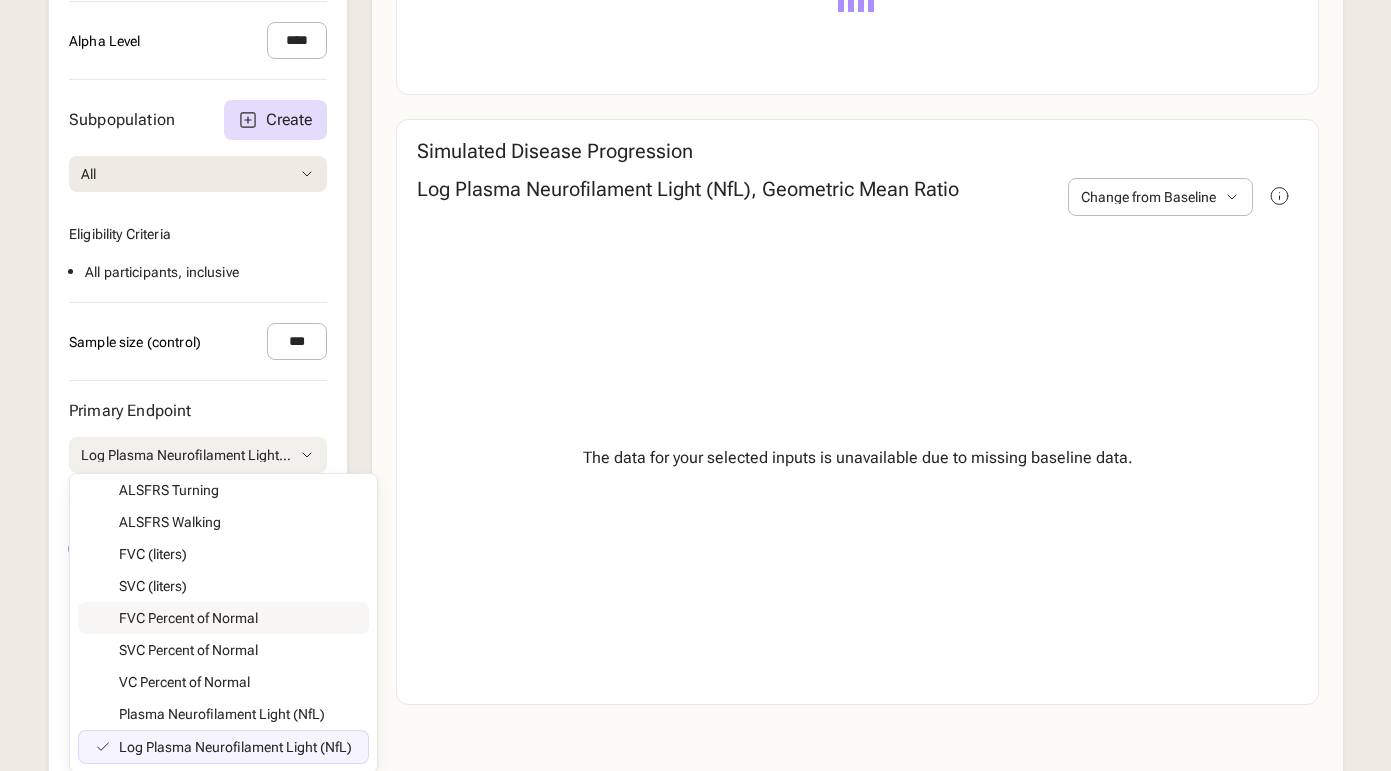 click on "Primary Endpoint Log Plasma Neurofilament Light (NfL) ALSFRS-R Score ALSFRS Climbing ALSFRS Cutting ALSFRS Dyspnea ALSFRS Handwriting ALSFRS Hygiene ALSFRS Respiratory Insufficiency ALSFRS Orthopnea ALSFRS Salivation ALSFRS Speech ALSFRS Swallowing ALSFRS Turning ALSFRS Walking FVC (liters) SVC (liters) FVC Percent of Normal SVC Percent of Normal VC Percent of Normal Plasma Neurofilament Light (NfL) Log Plasma Neurofilament Light (NfL) Expected Effect Size 0.5 0.99 0.52 0.5 0.99 **** Treatment Duration 12 months 1 months 2 months 3 months 4 months 5 months 6 months 7 months 8 months 9 months 10 months 11 months 12 months 13 months 14 months 15 months 16 months 17 months 18 months 19 months 20 months 21 months 22 months 23 months 24 months 25 months" at bounding box center (198, 550) 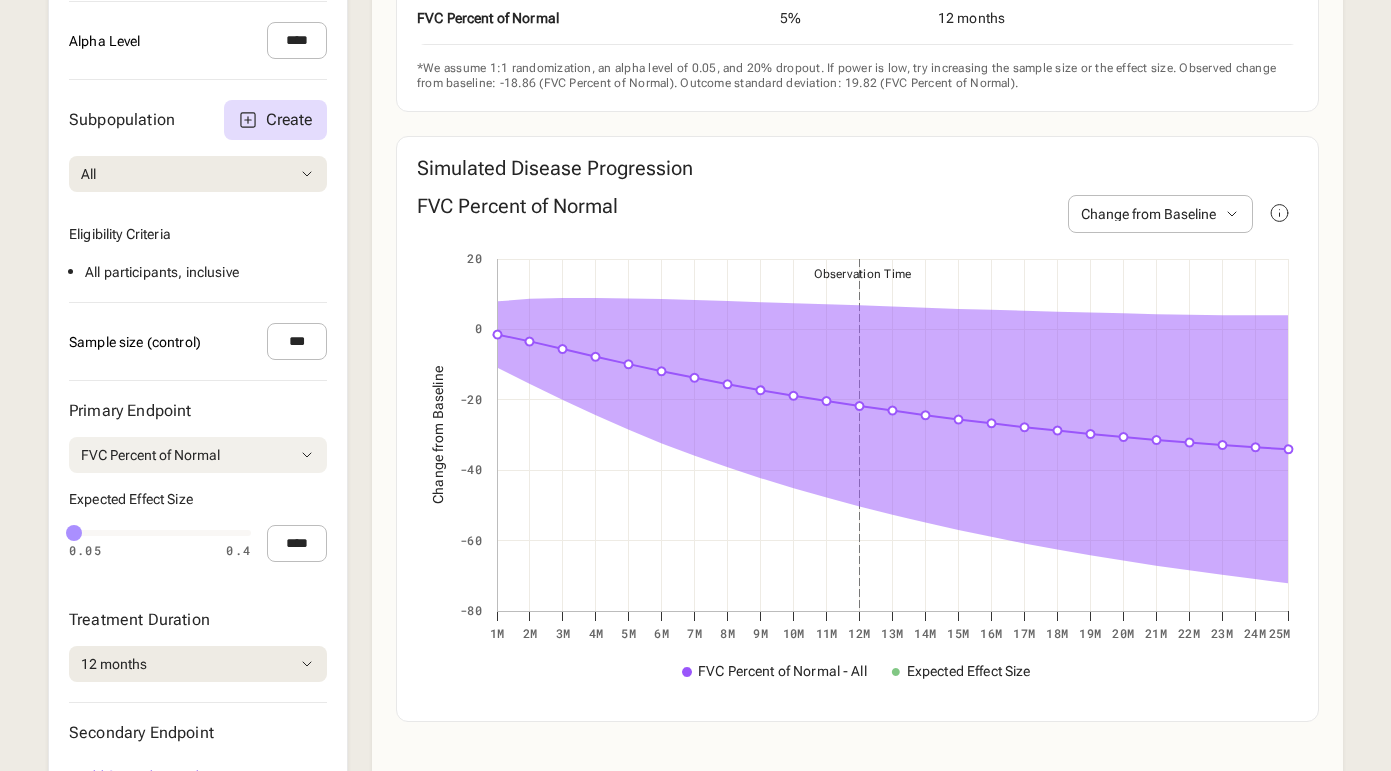 click on "FVC Percent of Normal" at bounding box center [198, 455] 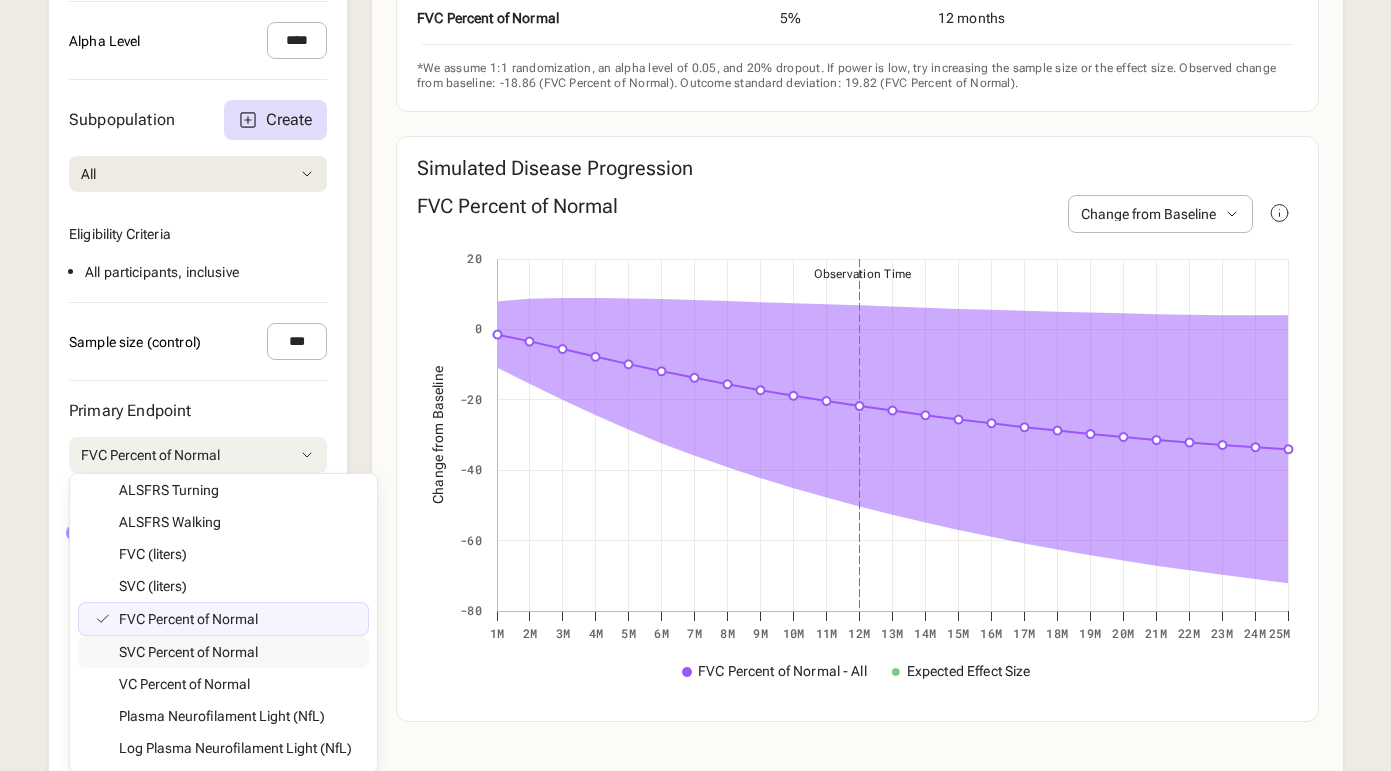 click on "Primary Endpoint FVC Percent of Normal ALSFRS-R Score ALSFRS Climbing ALSFRS Cutting ALSFRS Dyspnea ALSFRS Handwriting ALSFRS Hygiene ALSFRS Respiratory Insufficiency ALSFRS Orthopnea ALSFRS Salivation ALSFRS Speech ALSFRS Swallowing ALSFRS Turning ALSFRS Walking FVC (liters) SVC (liters) FVC Percent of Normal SVC Percent of Normal VC Percent of Normal Plasma Neurofilament Light (NfL) Log Plasma Neurofilament Light (NfL) Expected Effect Size 0.05 0.4 0.06 0.05 0.4 **** Treatment Duration 12 months 1 months 2 months 3 months 4 months 5 months 6 months 7 months 8 months 9 months 10 months 11 months 12 months 13 months 14 months 15 months 16 months 17 months 18 months 19 months 20 months 21 months 22 months 23 months 24 months 25 months" at bounding box center [198, 542] 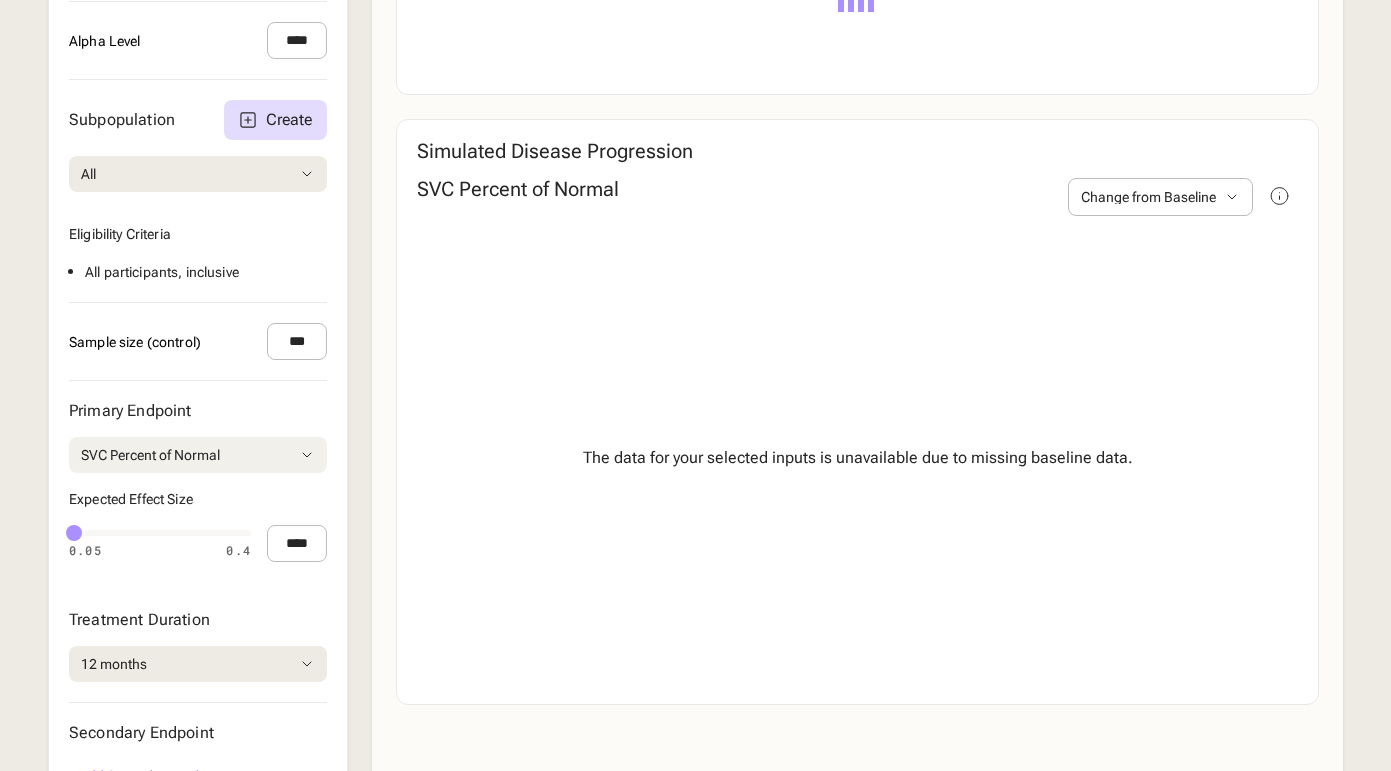 click on "SVC Percent of Normal" at bounding box center [198, 455] 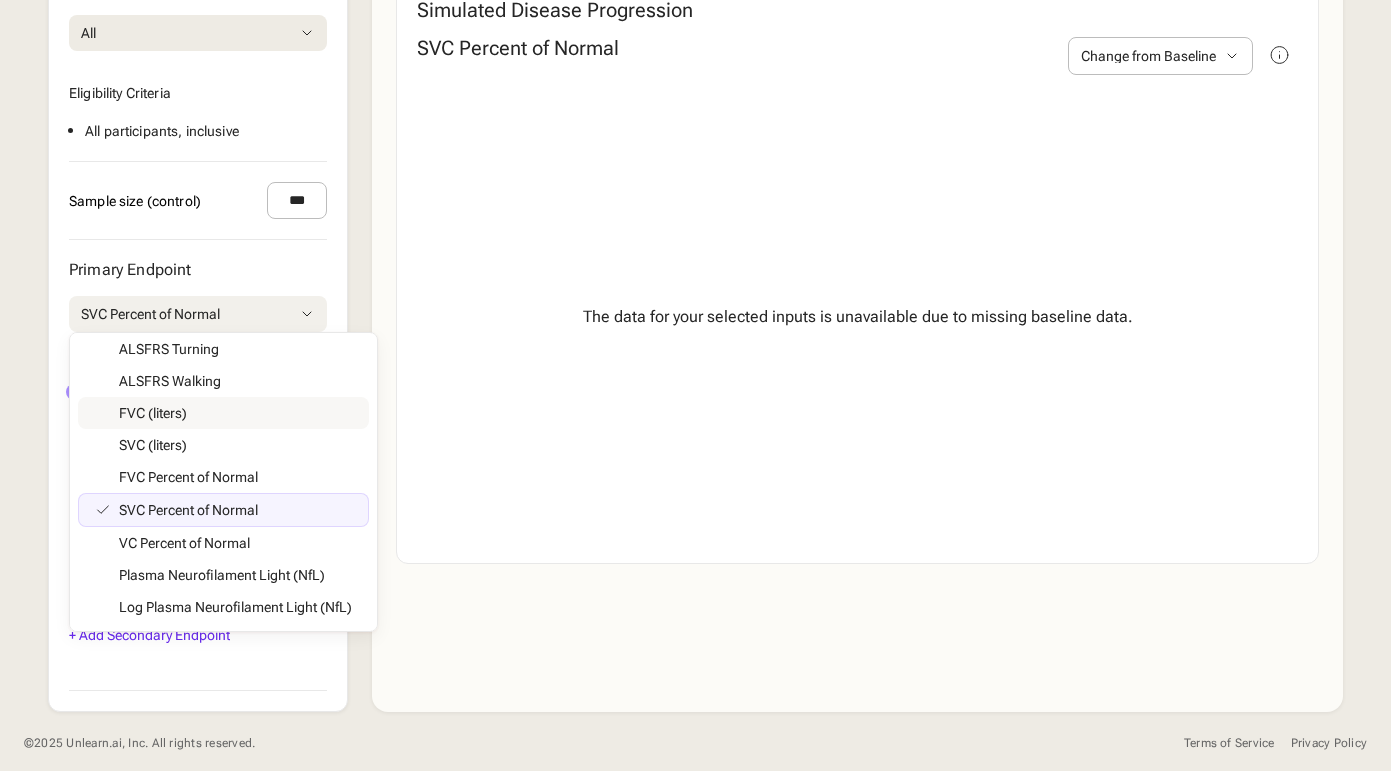 scroll, scrollTop: 902, scrollLeft: 0, axis: vertical 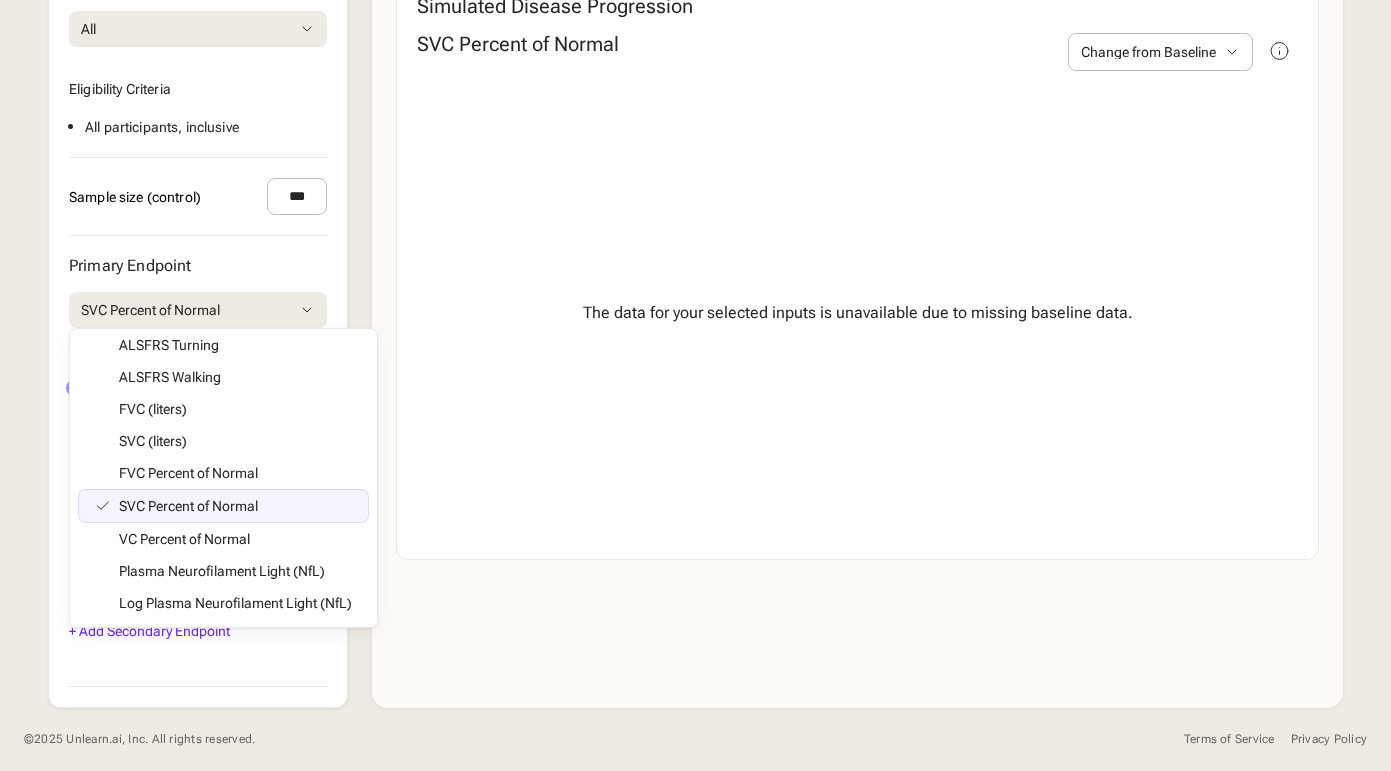 click on "Simulated Disease Progression SVC Percent of Normal Change from Baseline Change from Baseline Absolute Score The data for your selected inputs is unavailable due to missing   baseline data." at bounding box center [857, 267] 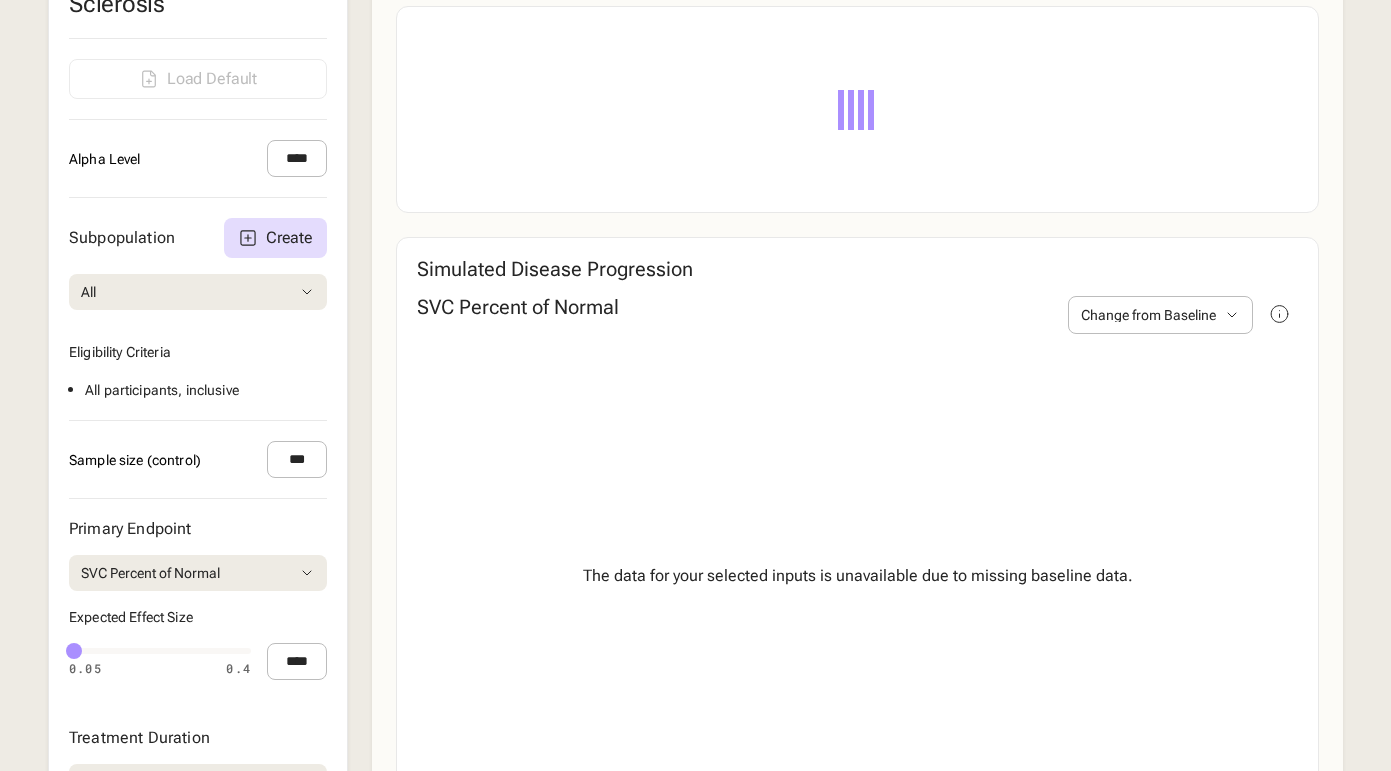 scroll, scrollTop: 491, scrollLeft: 0, axis: vertical 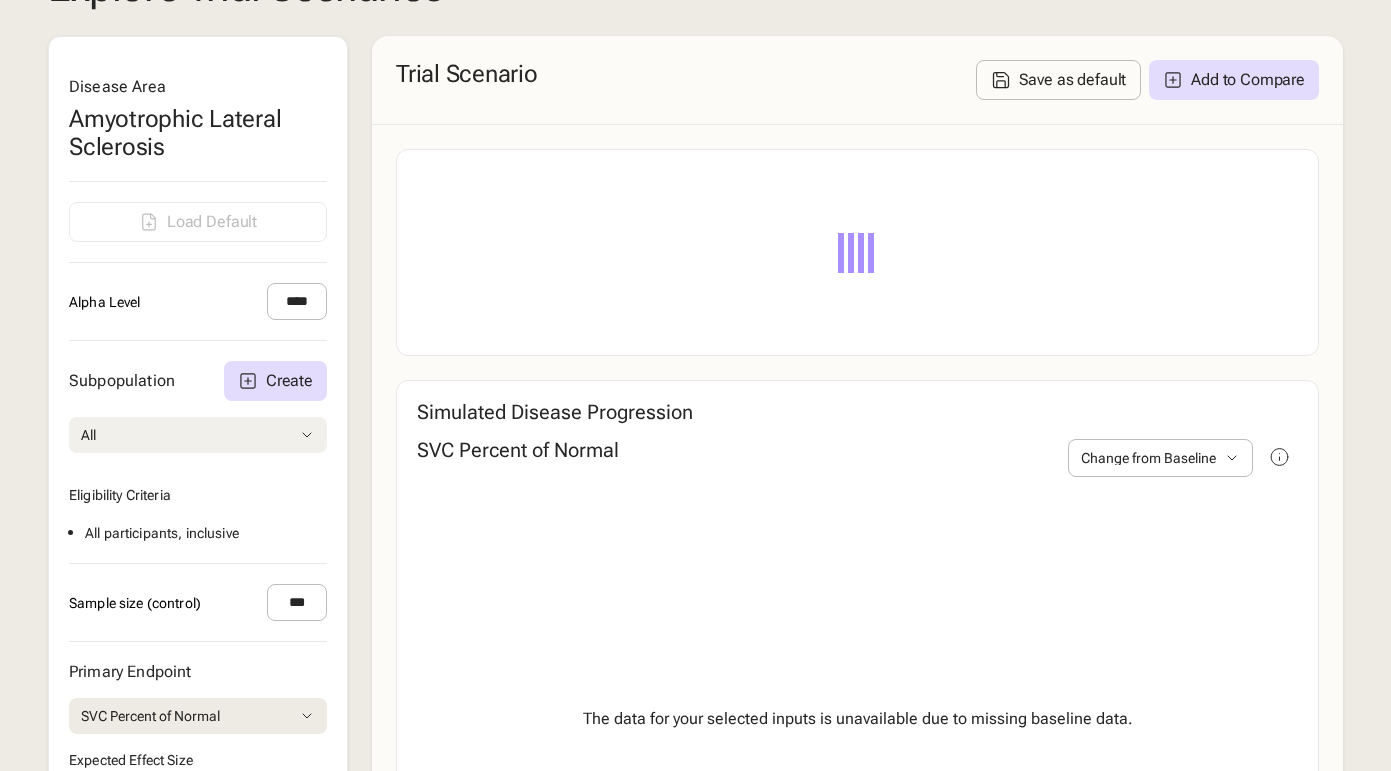 click 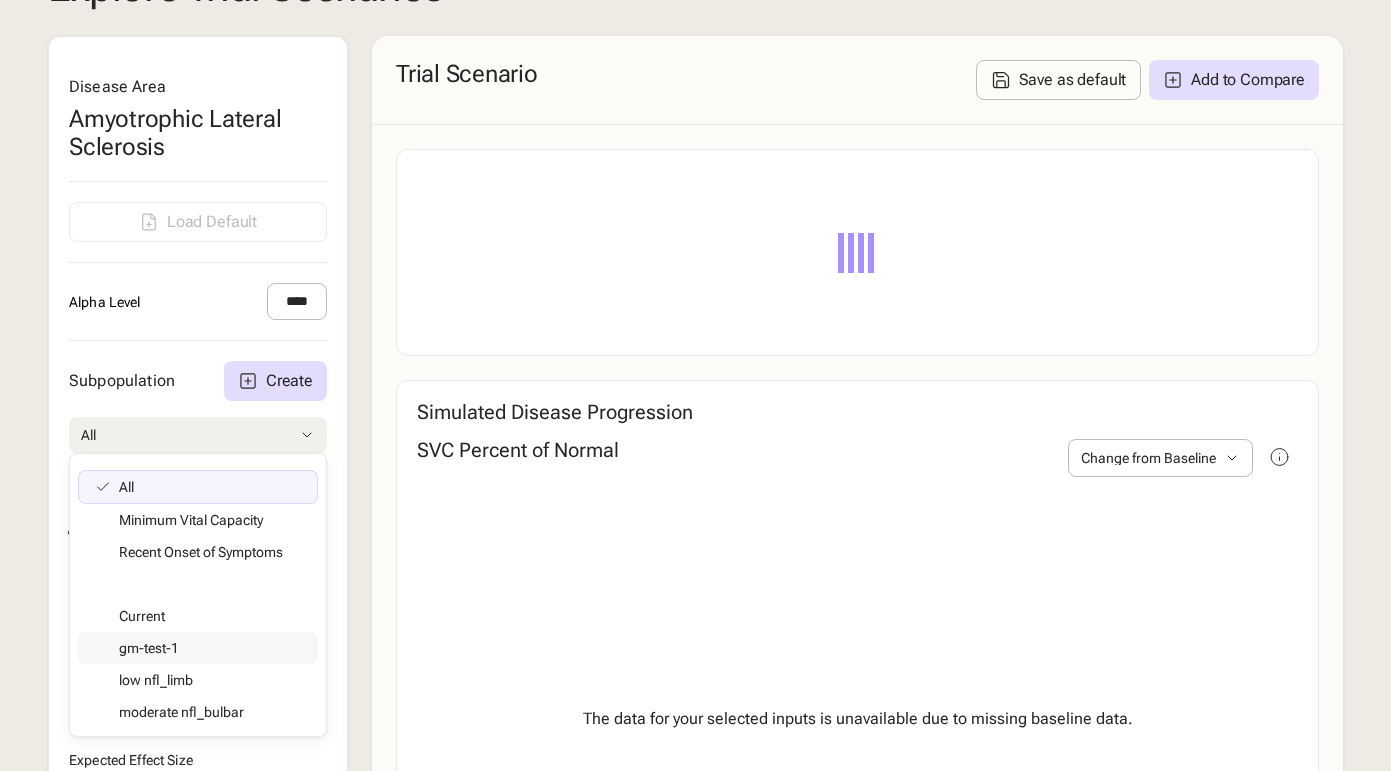 click on "Subpopulation Create All All Minimum Vital Capacity Recent Onset of Symptoms Current gm-test-1 low nfl_limb moderate nfl_bulbar Eligibility Criteria All participants , inclusive" at bounding box center [198, 452] 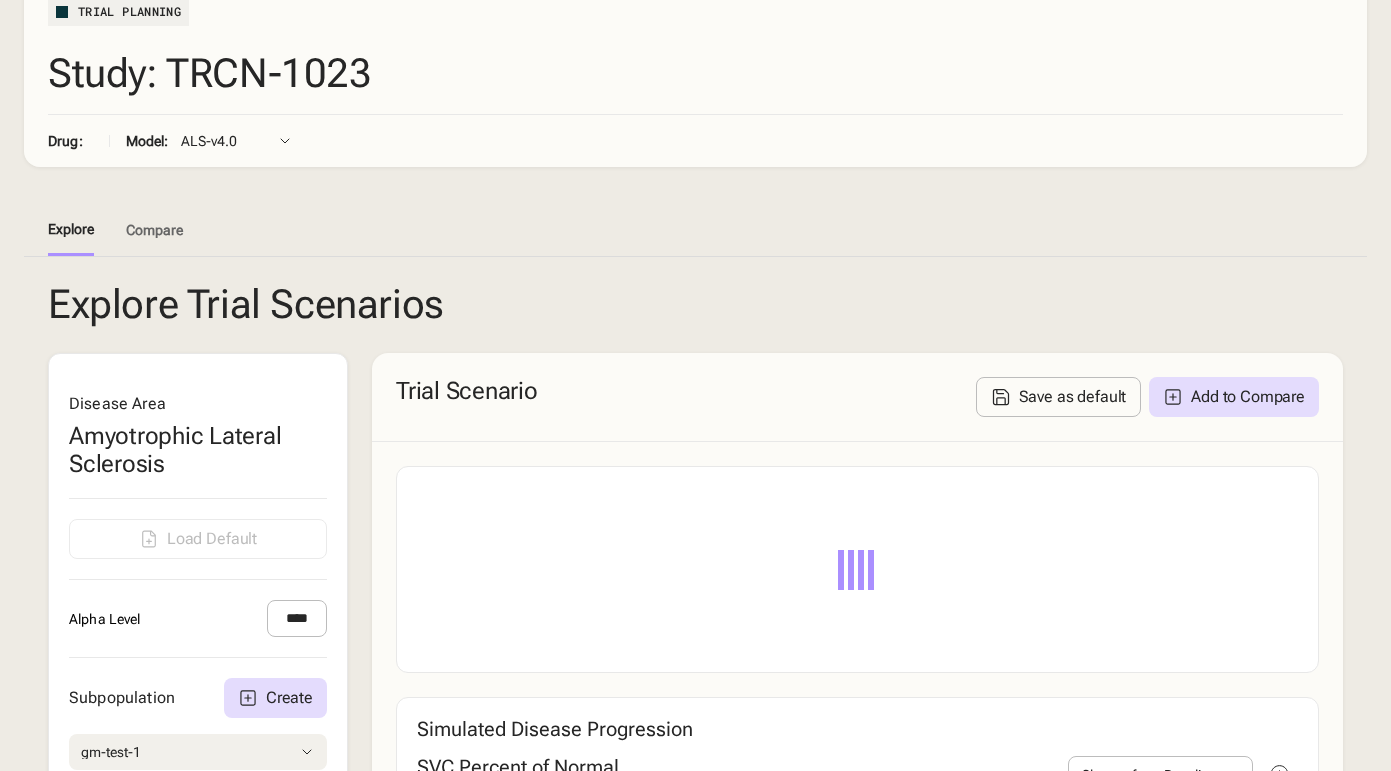 scroll, scrollTop: 171, scrollLeft: 0, axis: vertical 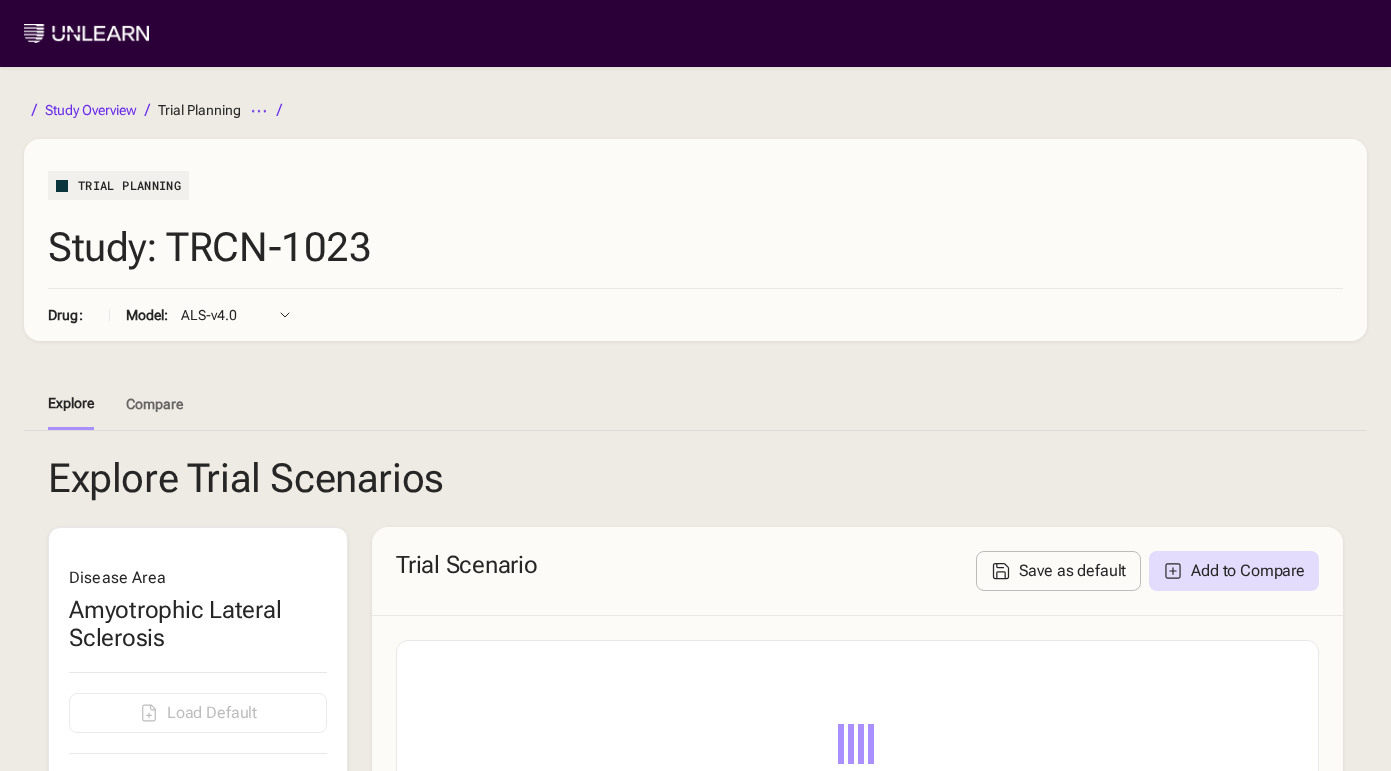 click on "Study Overview" at bounding box center [91, 110] 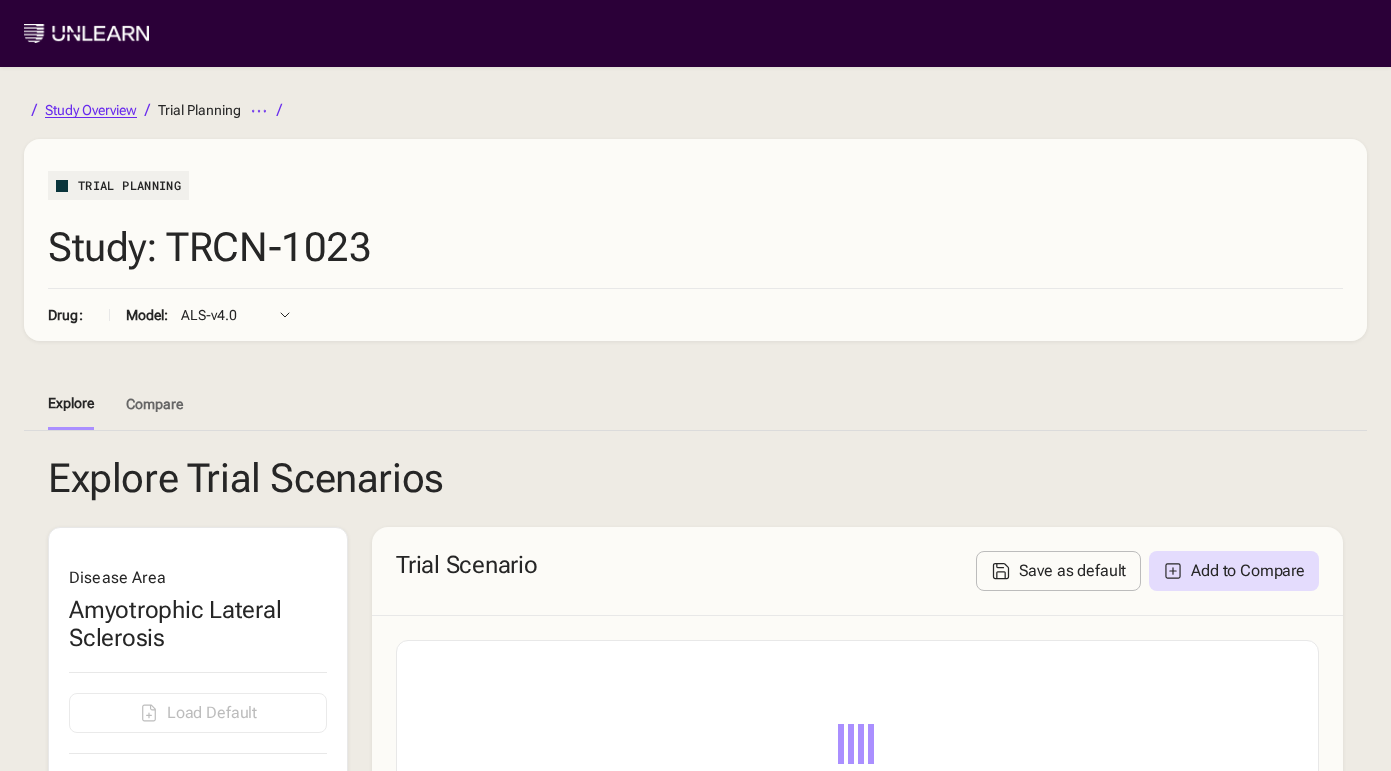 click on "Study Overview" at bounding box center (91, 110) 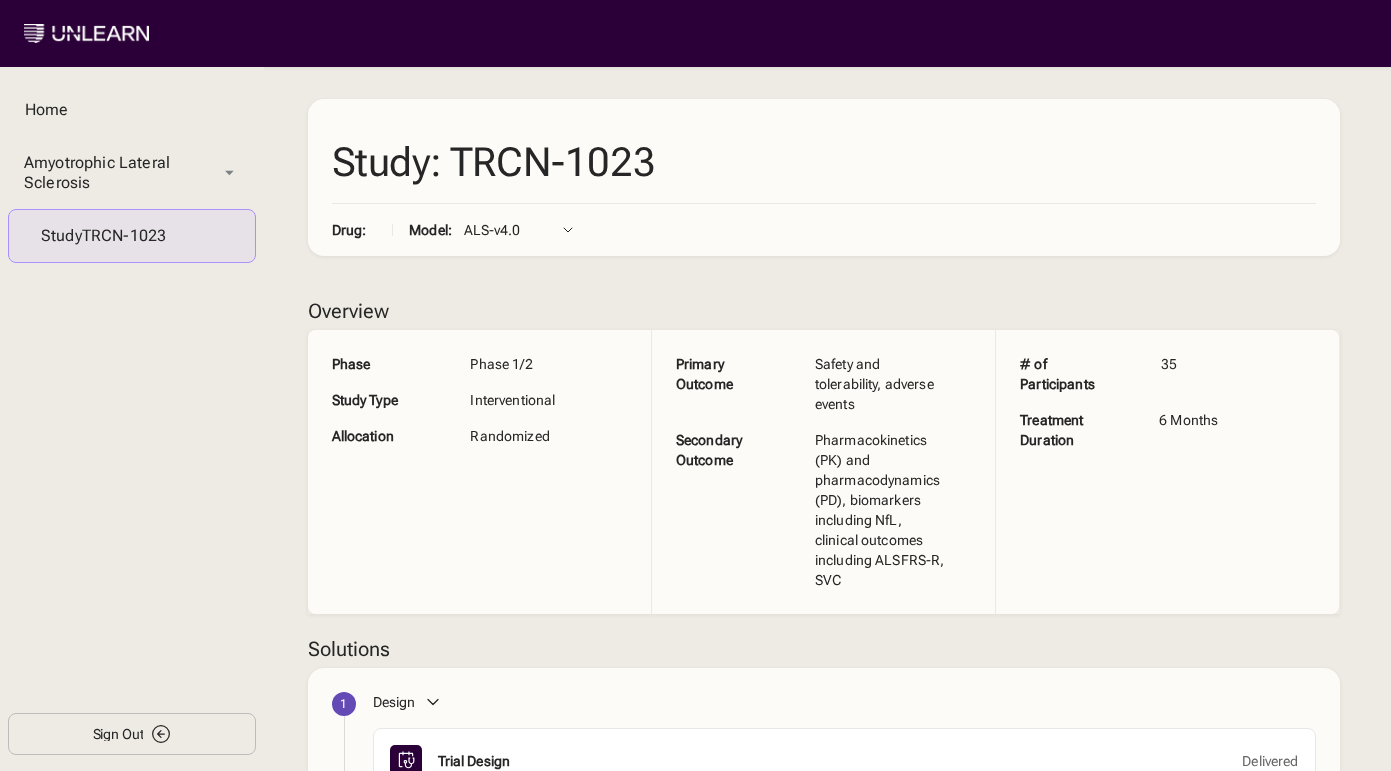 scroll, scrollTop: 174, scrollLeft: 0, axis: vertical 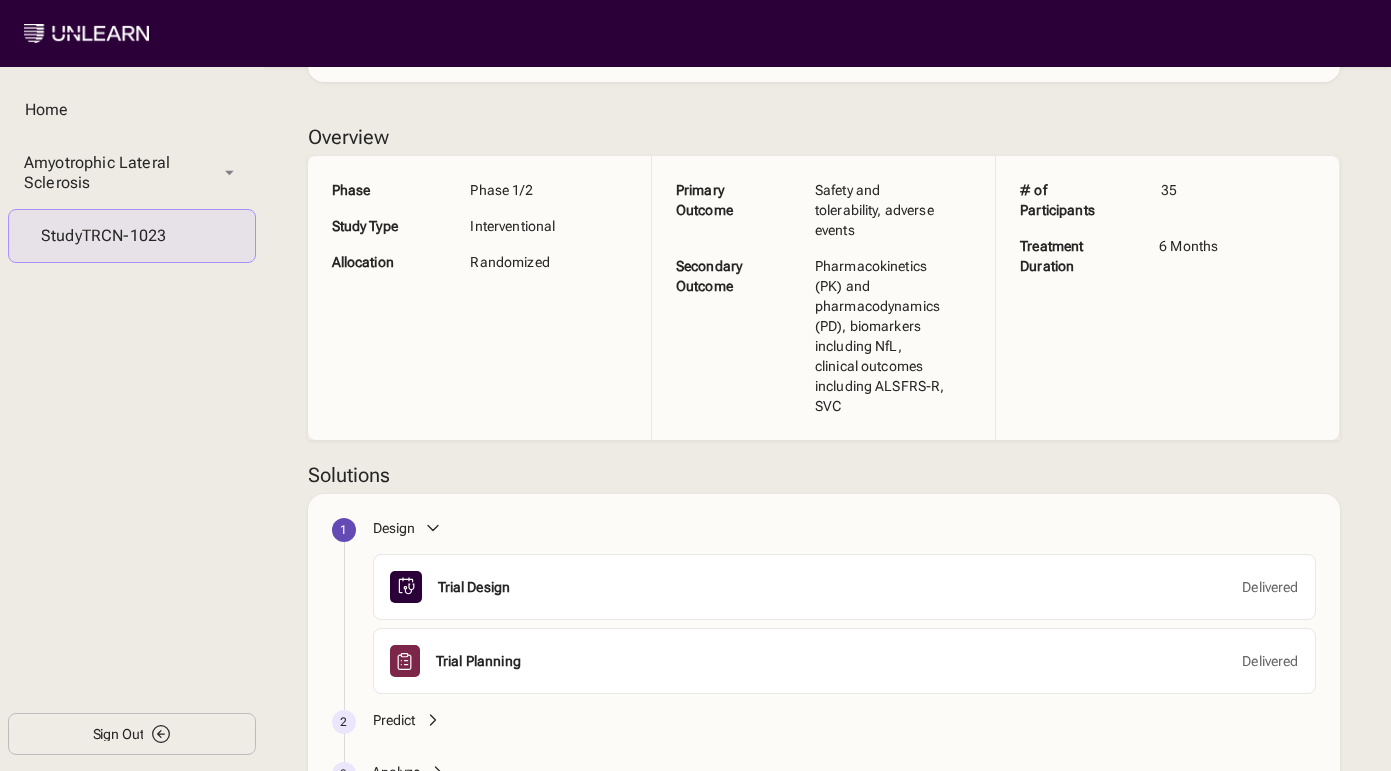 click on "Sign Out" at bounding box center [132, 734] 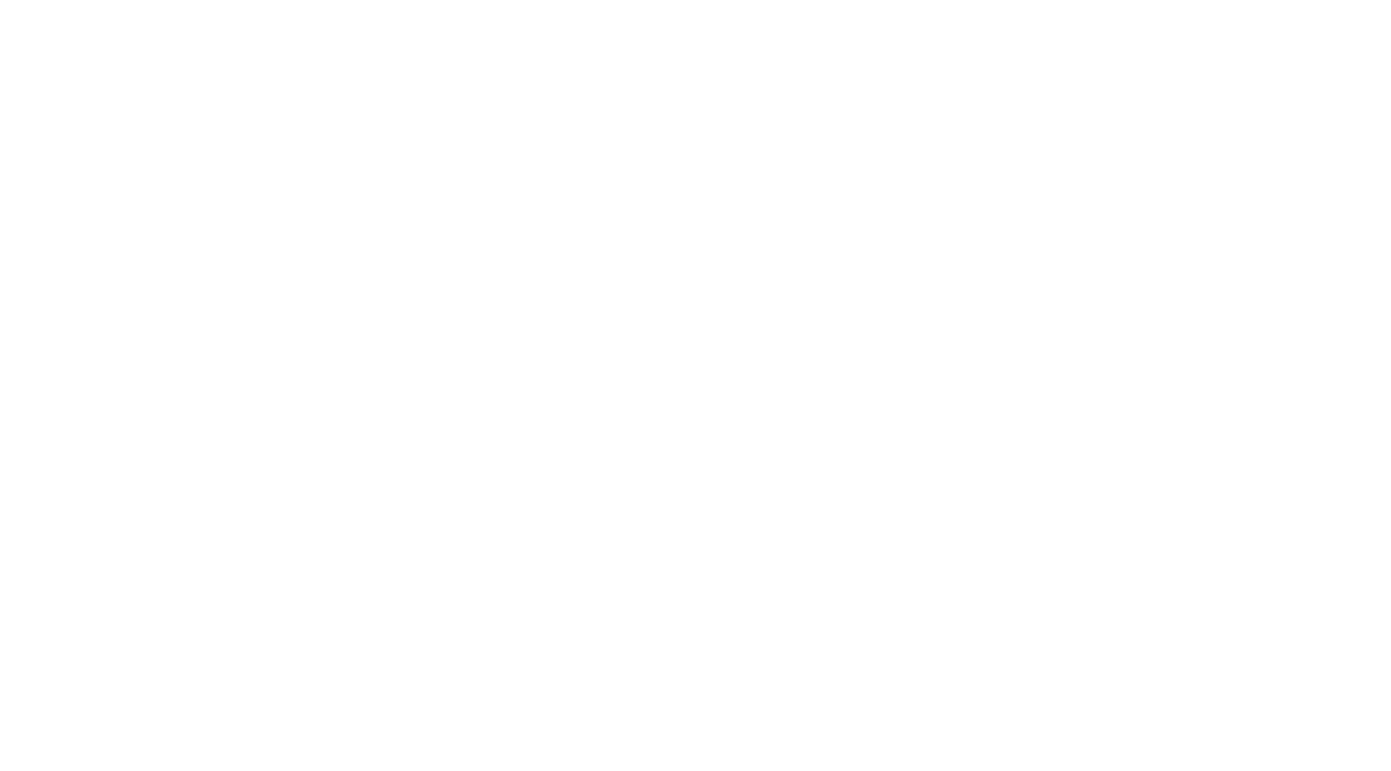 scroll, scrollTop: 0, scrollLeft: 0, axis: both 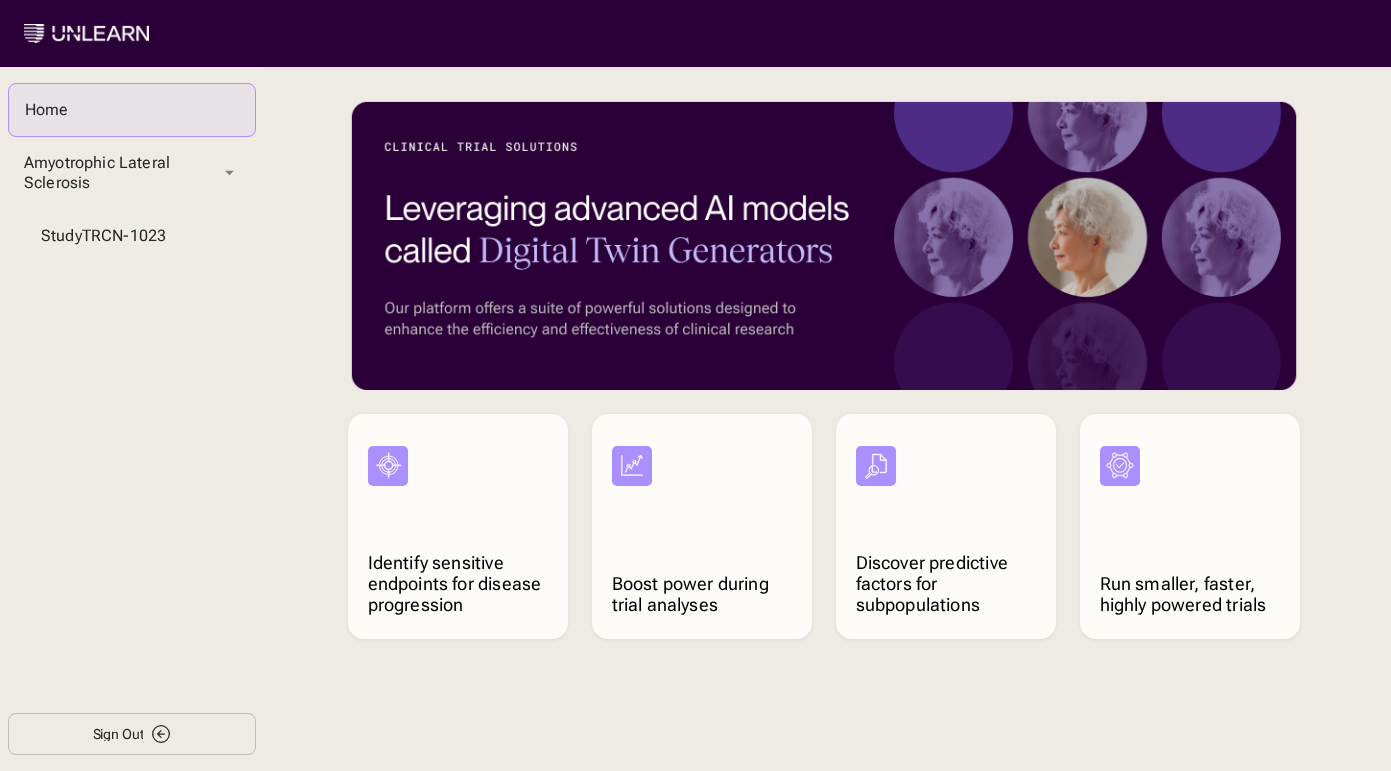 click on "Study  TRCN-1023" at bounding box center (132, 236) 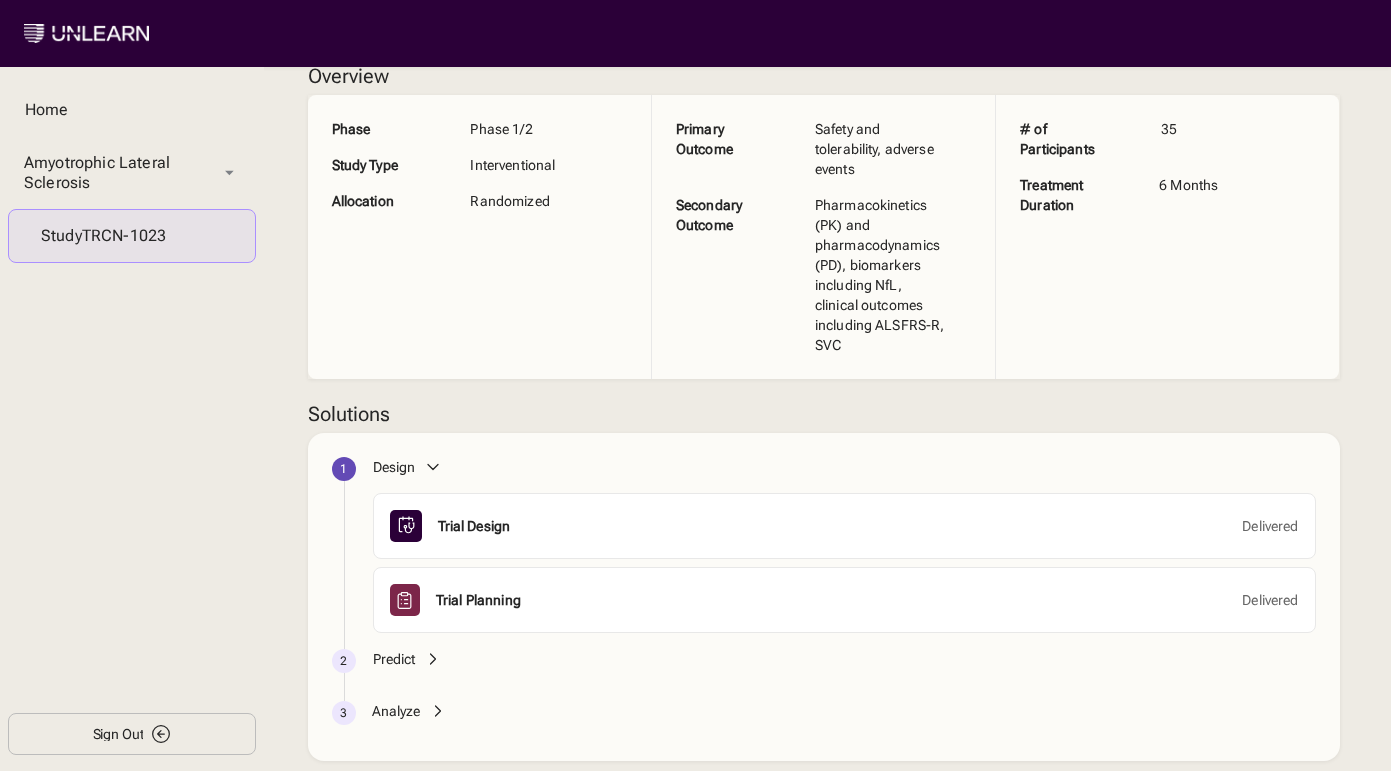 scroll, scrollTop: 248, scrollLeft: 0, axis: vertical 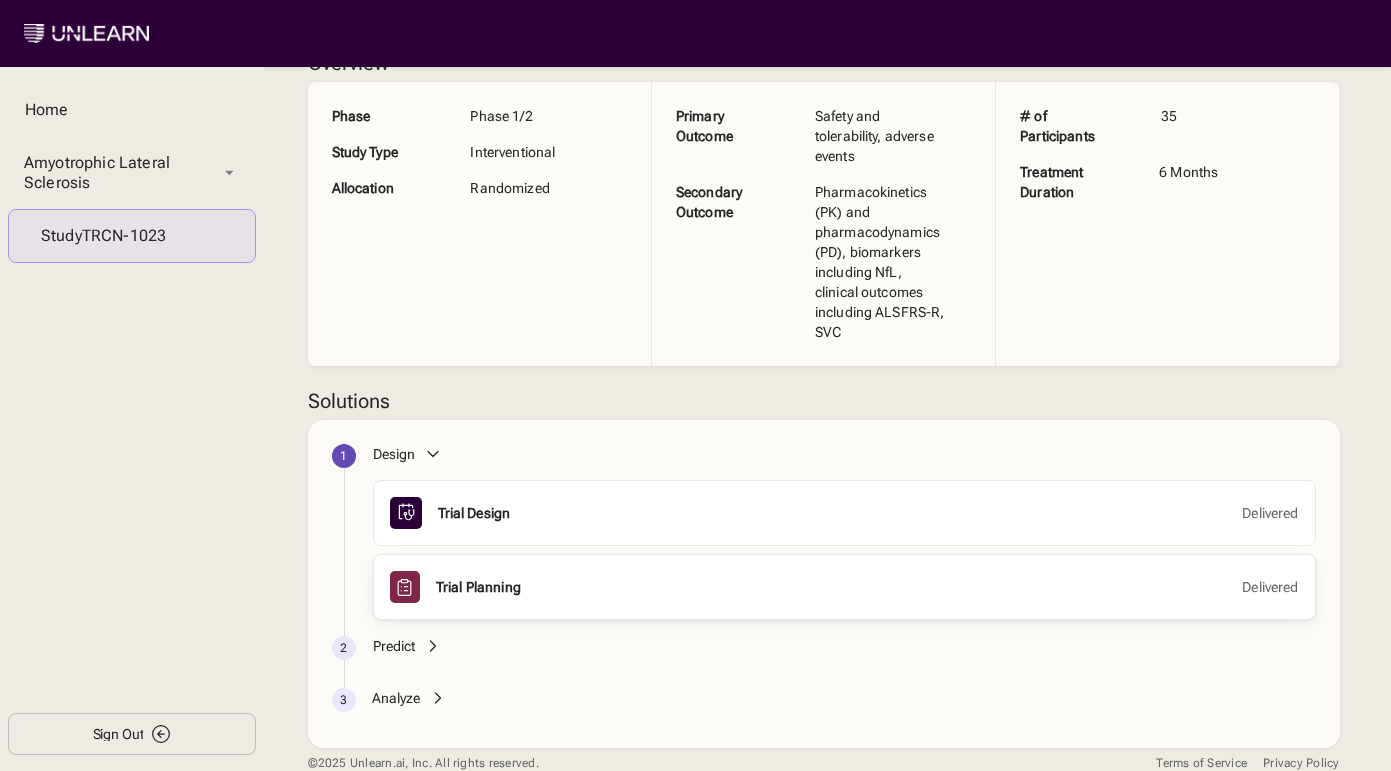 click on "Trial Planning Delivered" at bounding box center (867, 587) 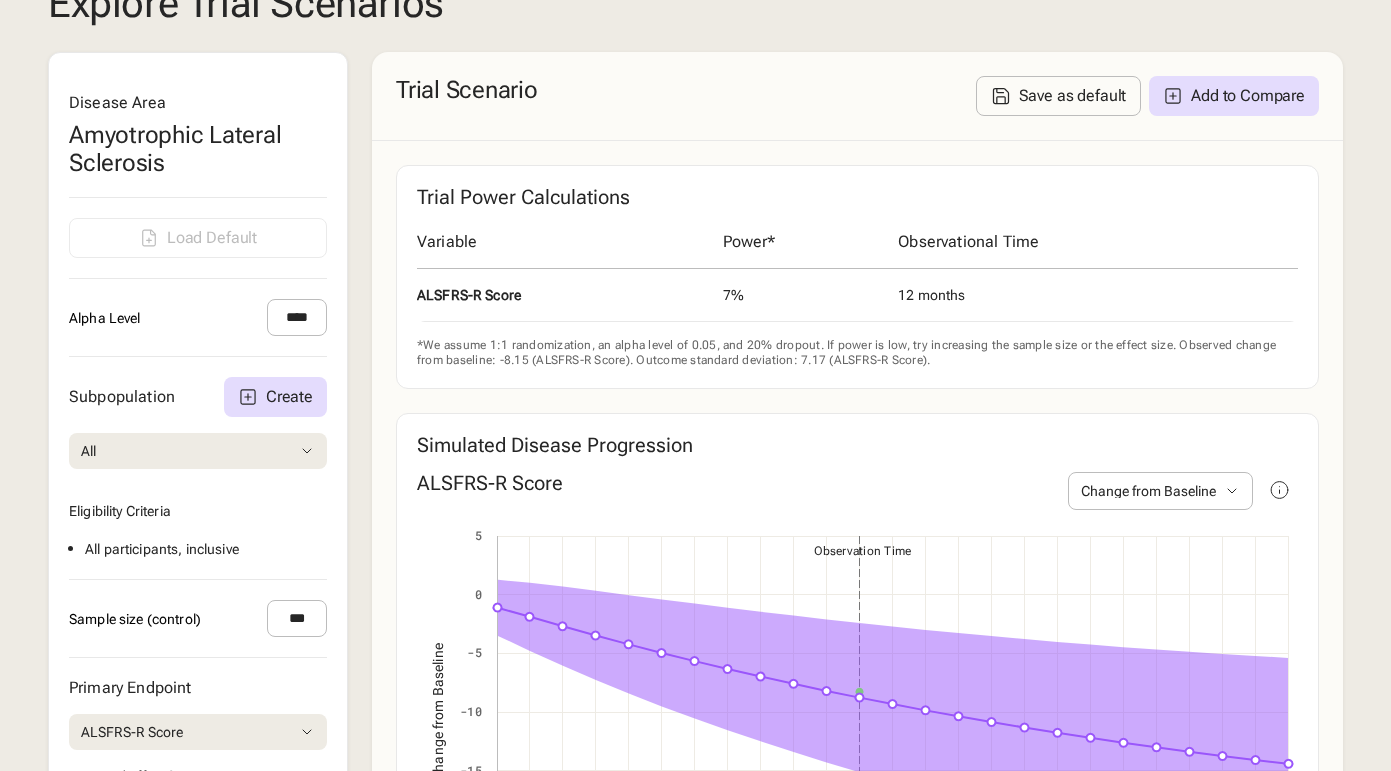 scroll, scrollTop: 637, scrollLeft: 0, axis: vertical 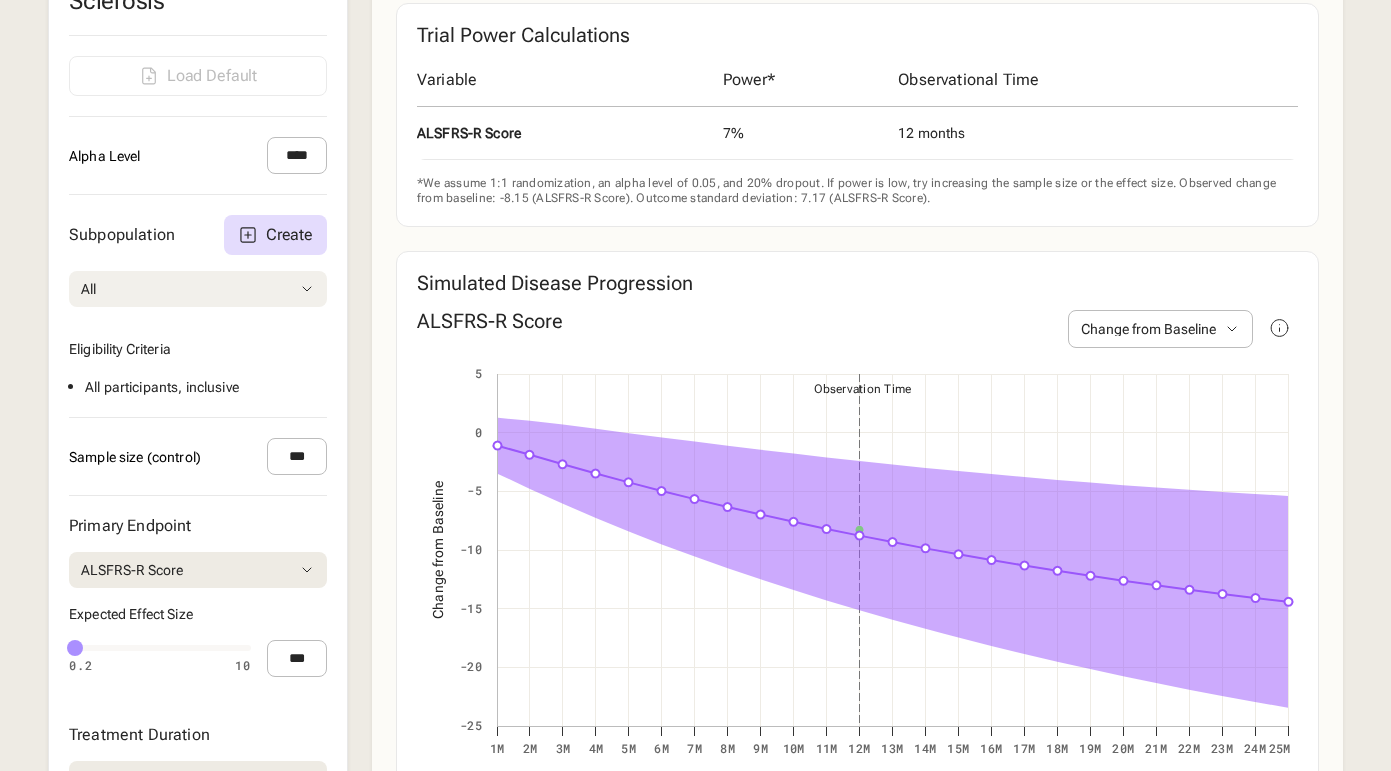 click on "All" at bounding box center (198, 289) 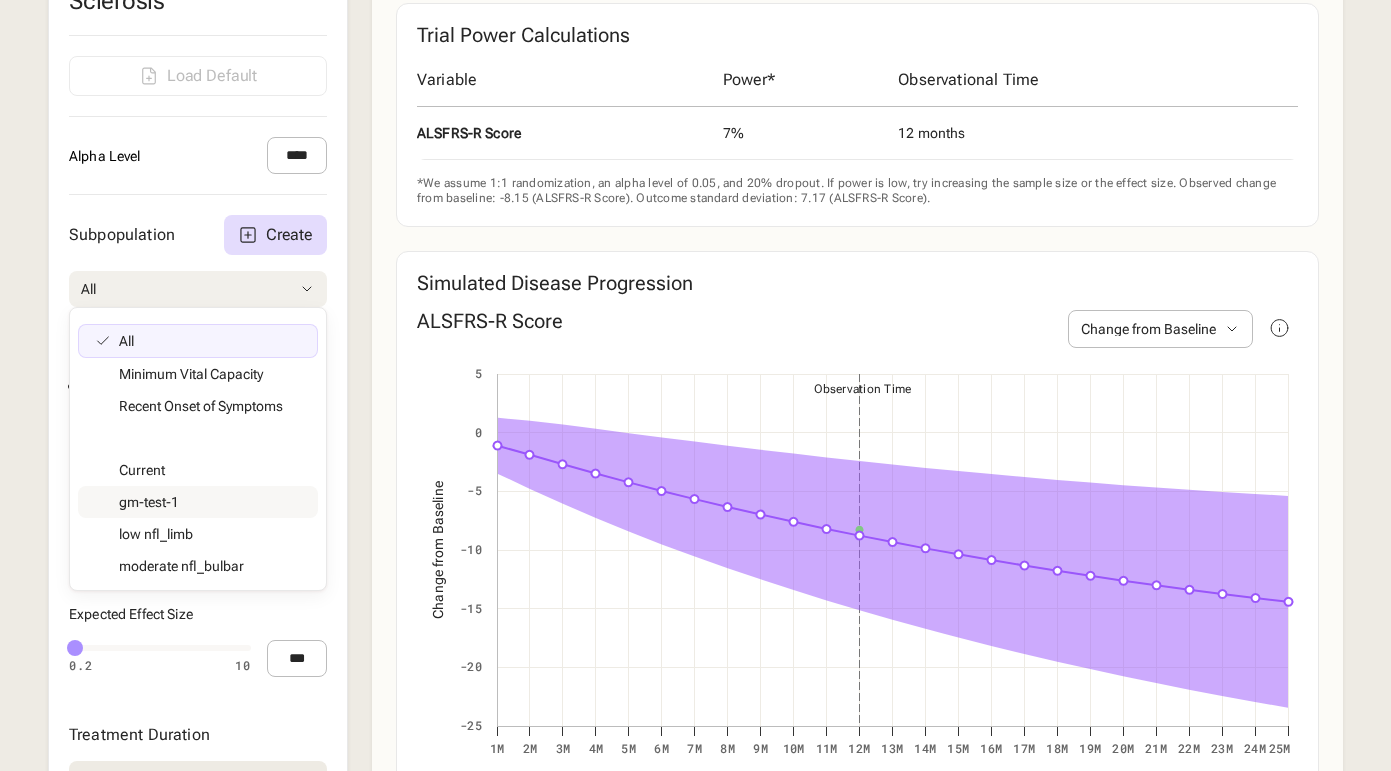 click on "Subpopulation Create All All Minimum Vital Capacity Recent Onset of Symptoms Current gm-test-1 low nfl_limb moderate nfl_bulbar Eligibility Criteria All participants , inclusive" at bounding box center [198, 306] 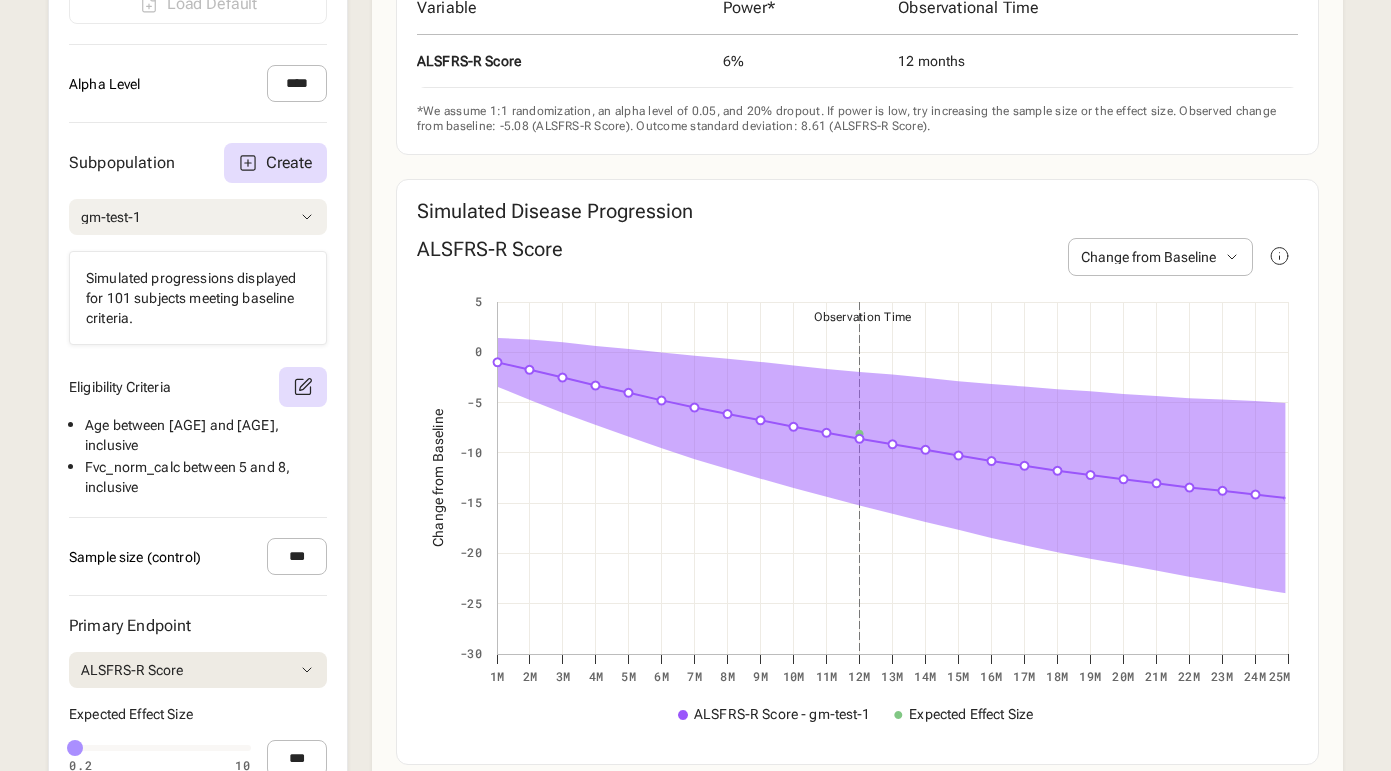 scroll, scrollTop: 809, scrollLeft: 0, axis: vertical 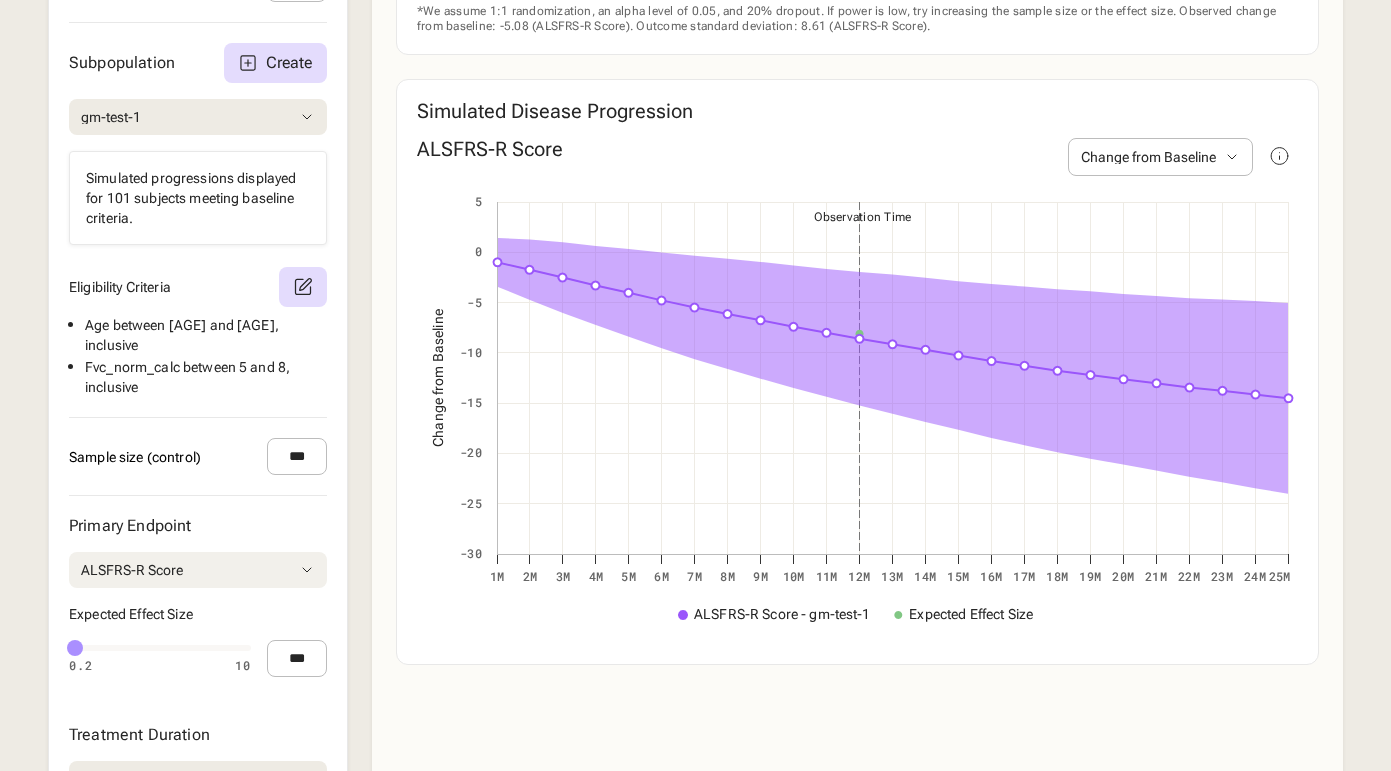 click on "ALSFRS-R Score" at bounding box center (198, 570) 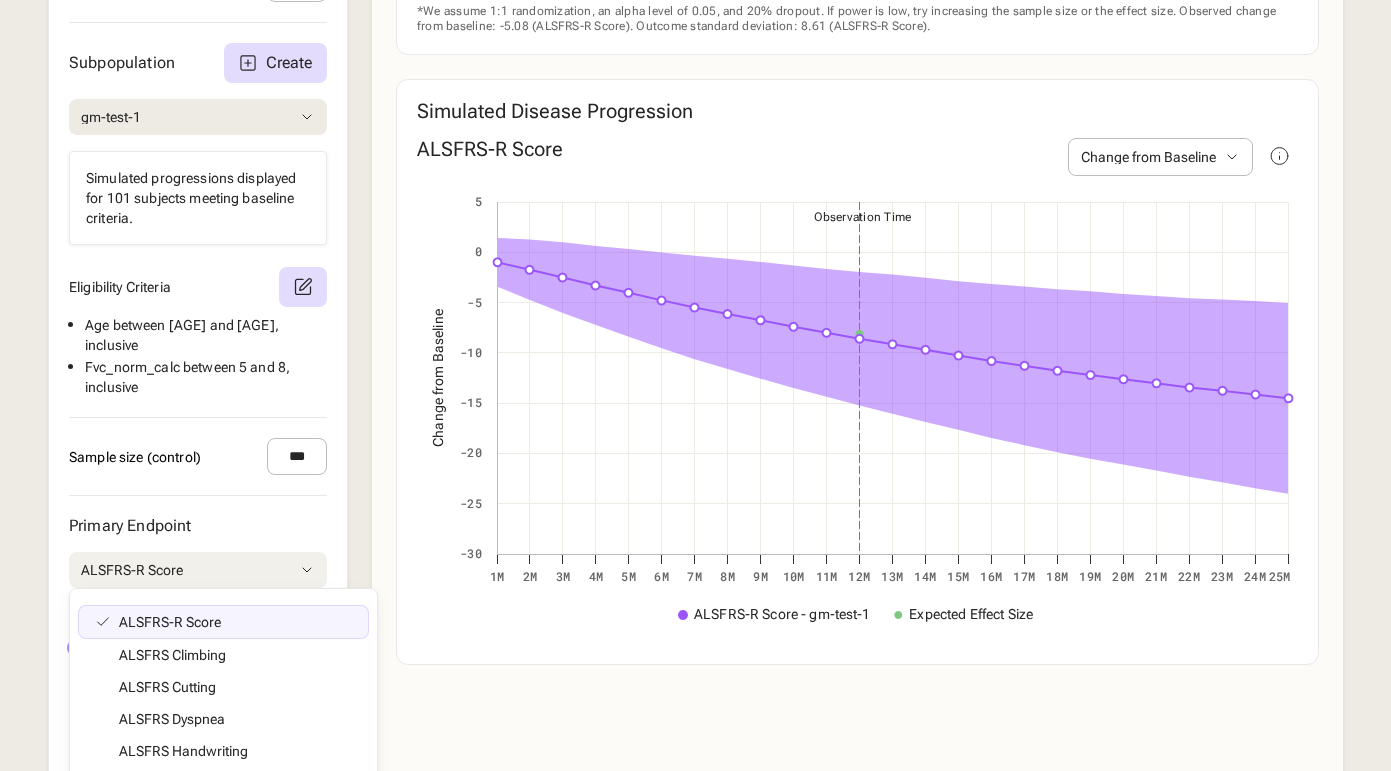 scroll, scrollTop: 1055, scrollLeft: 0, axis: vertical 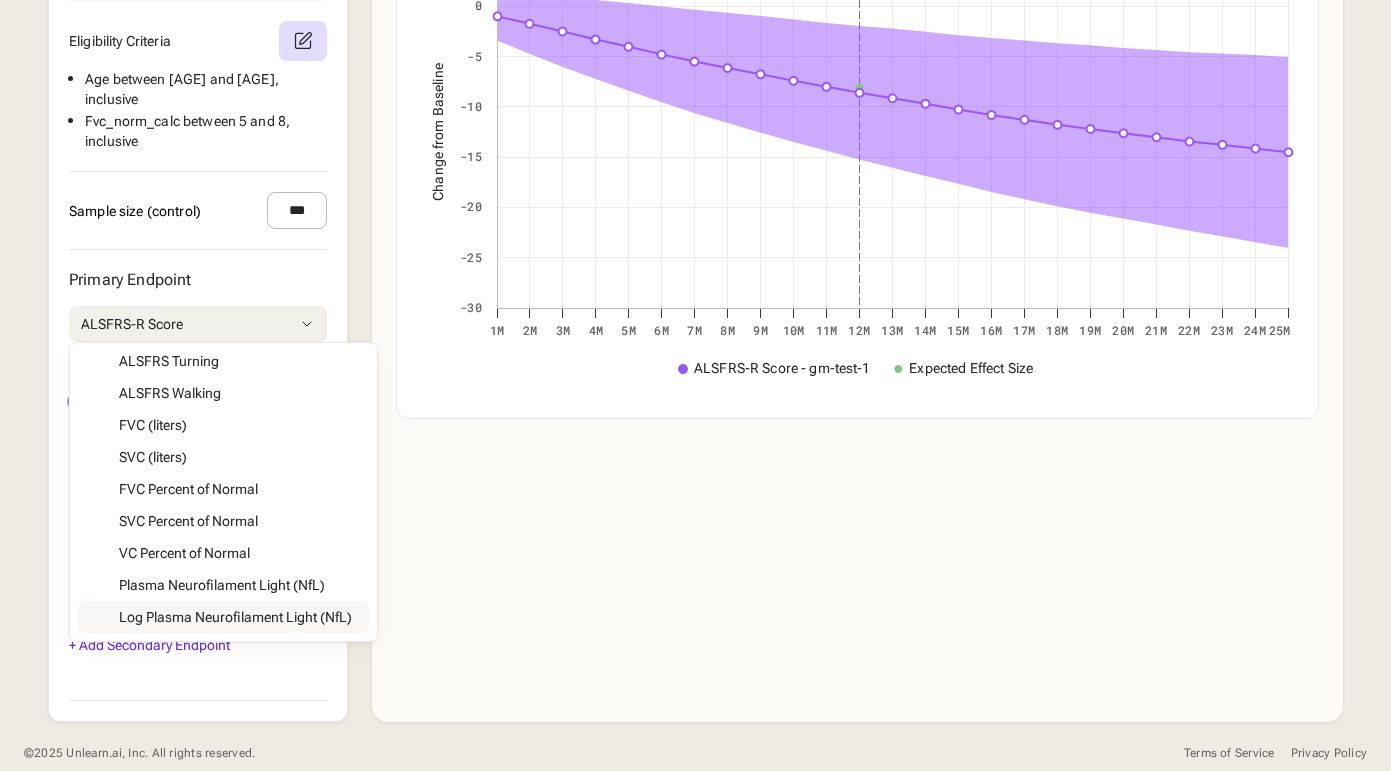 click on "Disease Area Amyotrophic Lateral Sclerosis Load Default Alpha Level **** Subpopulation Create [USER] All Minimum Vital Capacity Recent Onset of Symptoms Current [USER] low nfl_limb moderate nfl_bulbar Simulated progressions displayed for 101 subjects meeting baseline criteria. Eligibility Criteria Age between [AGE] and [AGE] , inclusive Fvc_norm_calc between 5 and 8 , inclusive Sample size (control) *** Primary Endpoint ALSFRS-R Score ALSFRS-R Score ALSFRS Climbing ALSFRS Cutting ALSFRS Dyspnea ALSFRS Handwriting ALSFRS Hygiene ALSFRS Respiratory Insufficiency ALSFRS Orthopnea ALSFRS Salivation ALSFRS Speech ALSFRS Swallowing ALSFRS Turning ALSFRS Walking FVC (liters) SVC (liters) FVC Percent of Normal SVC Percent of Normal VC Percent of Normal Plasma Neurofilament Light (NfL) Log Plasma Neurofilament Light (NfL) Expected Effect Size 0.2 10 0.5 0.2 10 *** Treatment Duration 12 months 1 months 2 months 3 months 4 months 5 months 6 months 7 months 8 months 9 months 10 months 11 months 12 months 13 months" at bounding box center [198, 97] 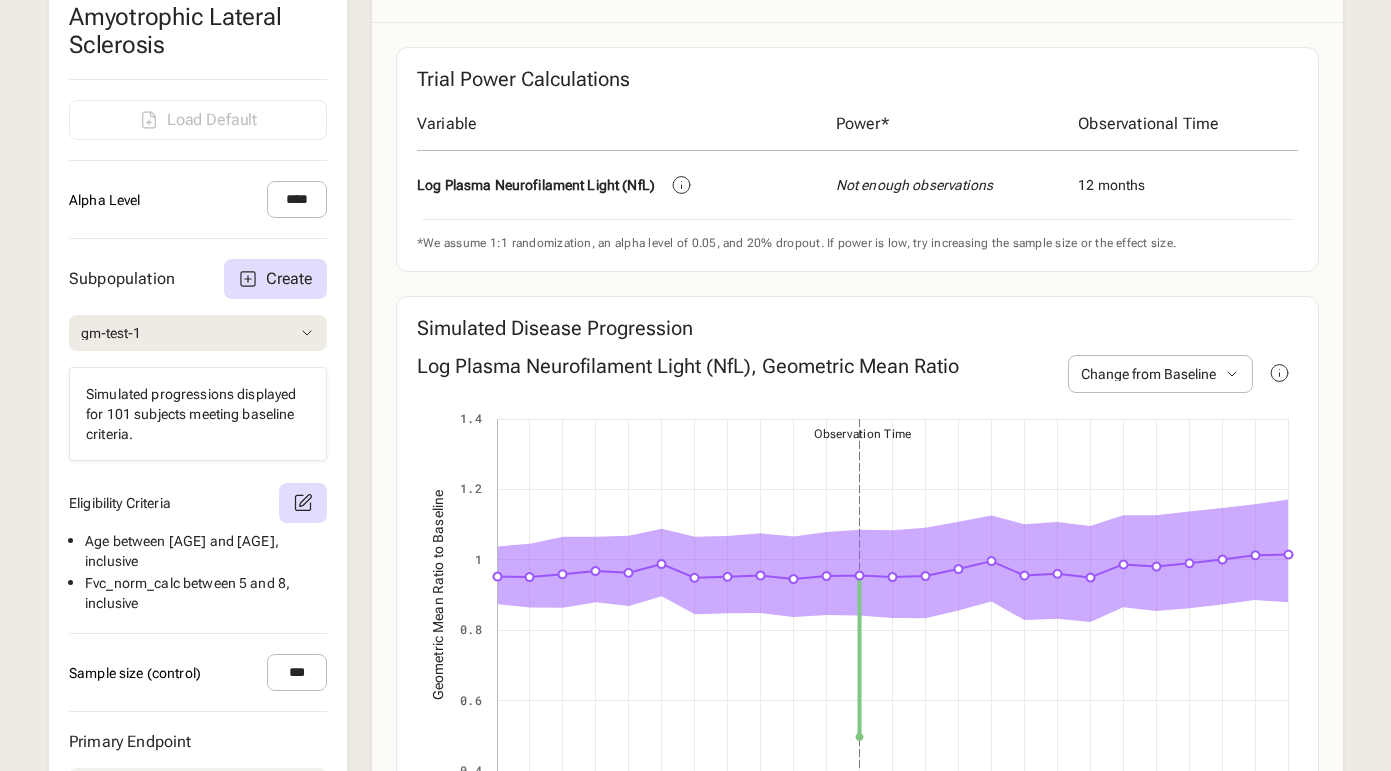 scroll, scrollTop: 781, scrollLeft: 0, axis: vertical 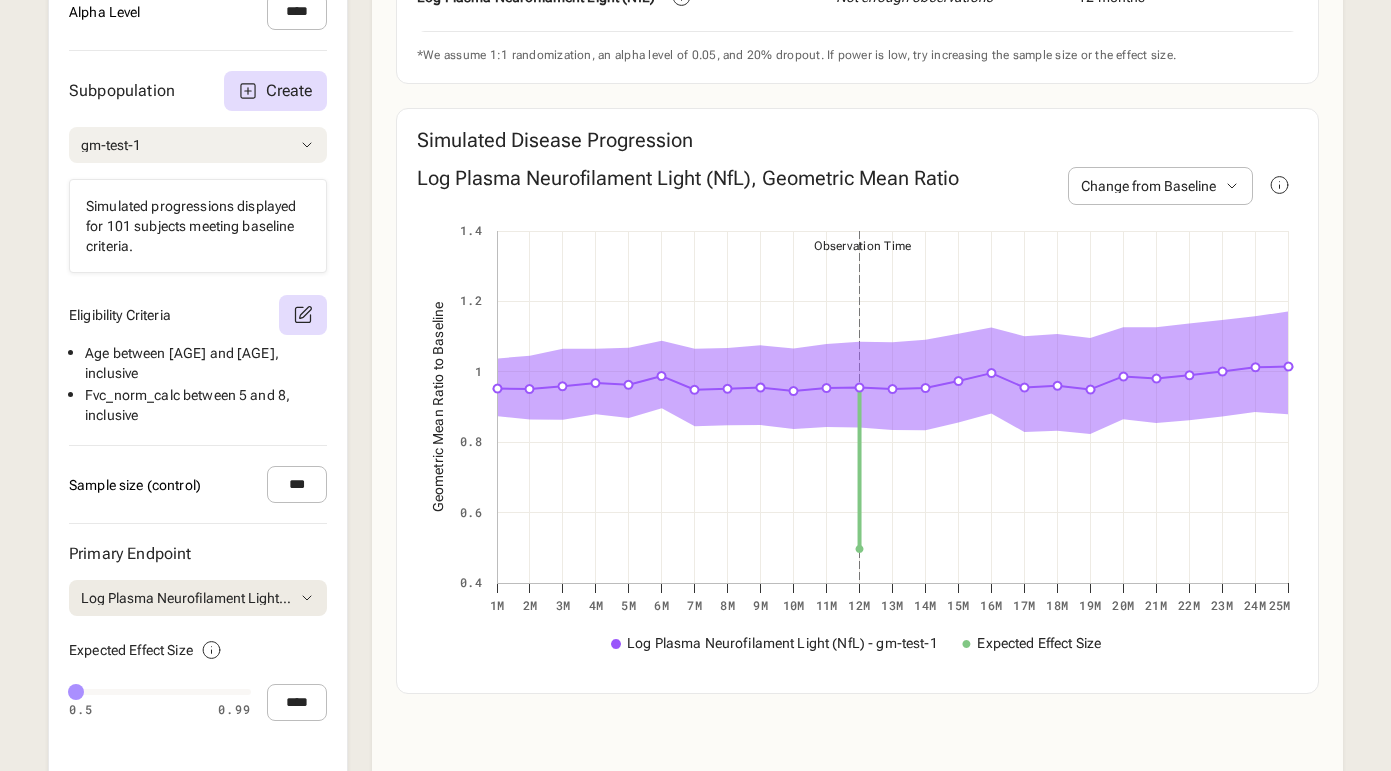 click on "gm-test-1" at bounding box center [198, 145] 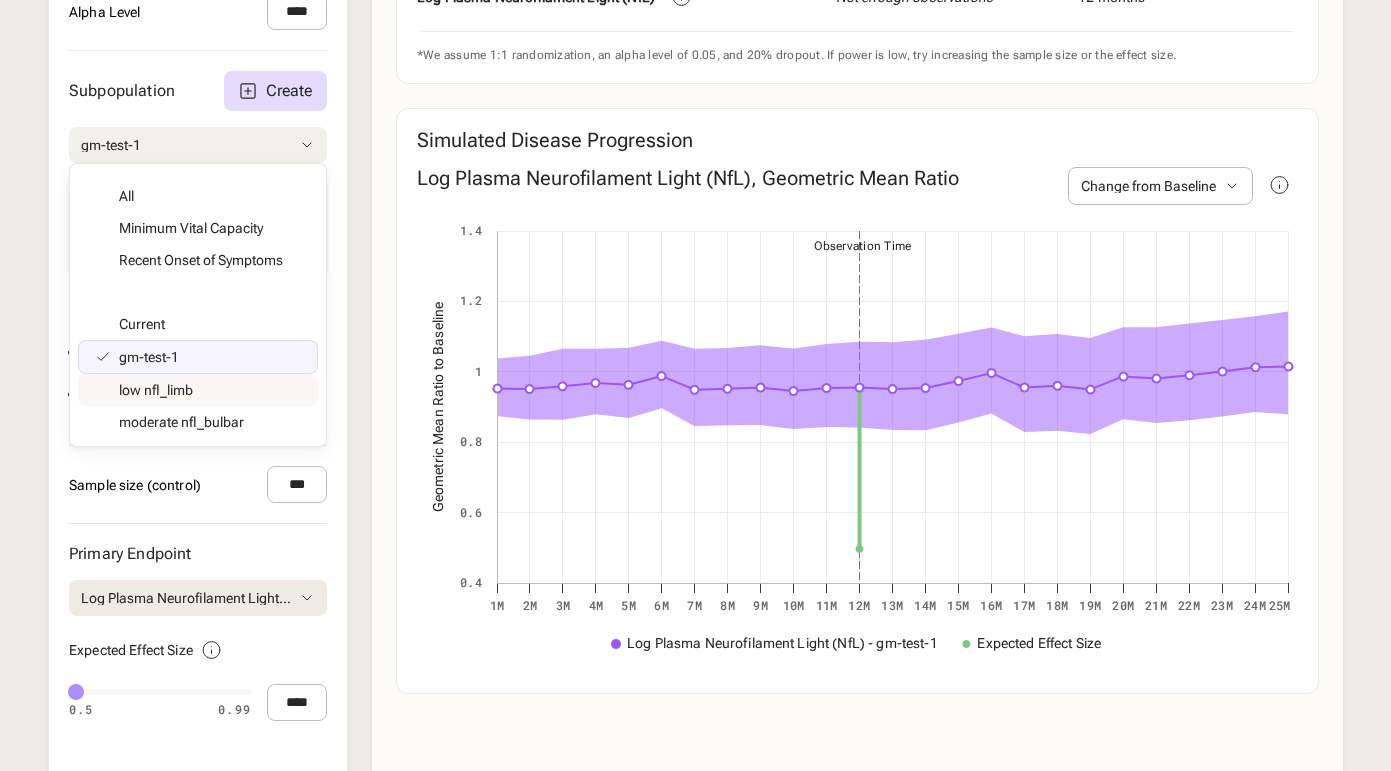 click on "Subpopulation Create [USER] All Minimum Vital Capacity Recent Onset of Symptoms Current [USER] low nfl_limb moderate nfl_bulbar Simulated progressions displayed for 101 subjects meeting baseline criteria. Eligibility Criteria Age between [AGE] and [AGE] , inclusive Fvc_norm_calc between 5 and 8 , inclusive" at bounding box center [198, 248] 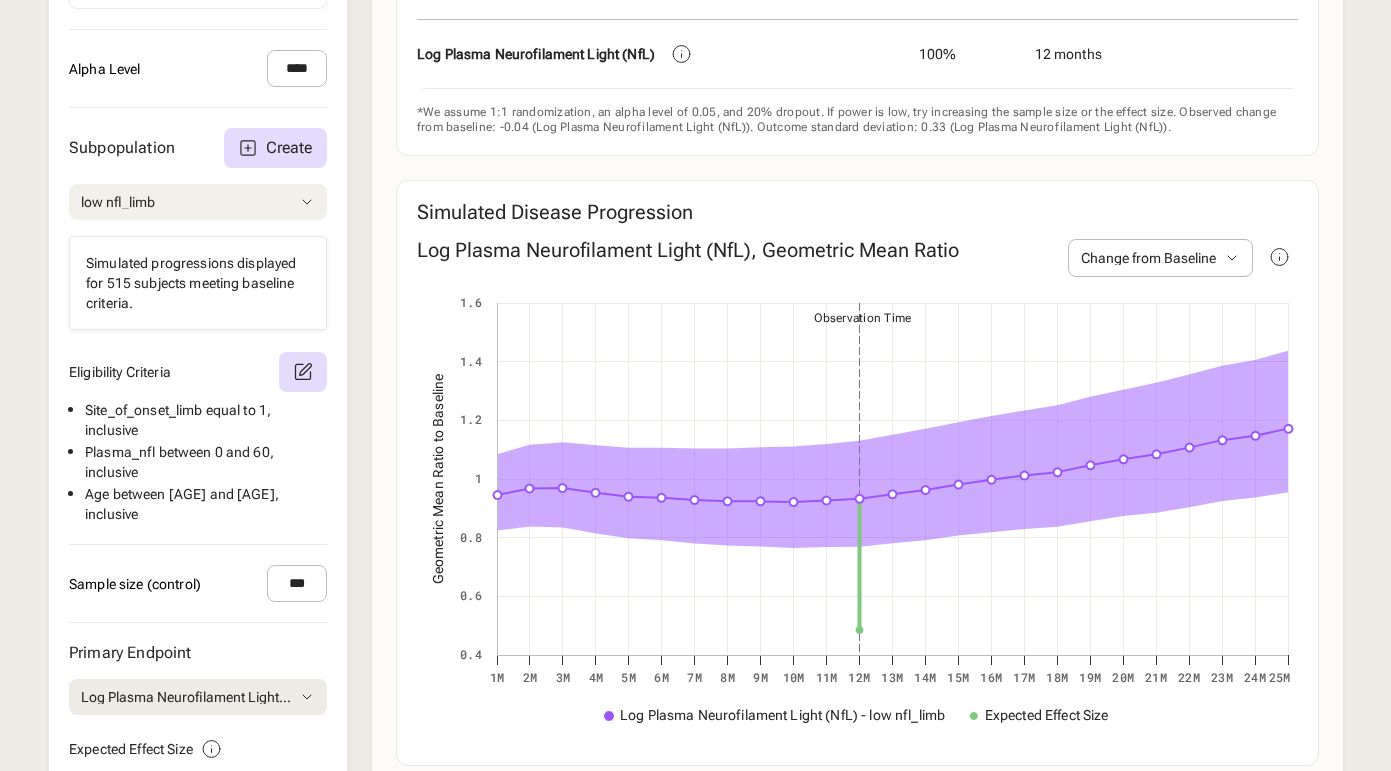 scroll, scrollTop: 585, scrollLeft: 0, axis: vertical 